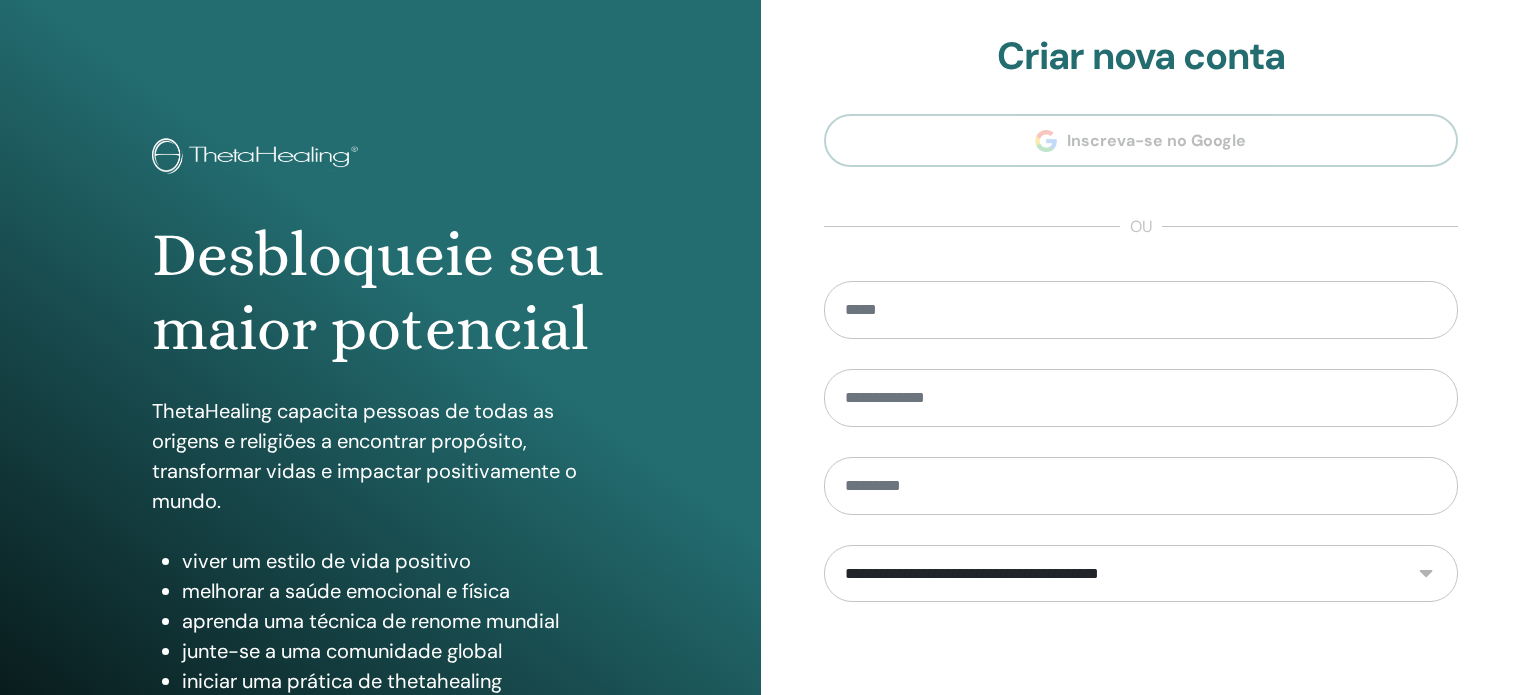 scroll, scrollTop: 0, scrollLeft: 0, axis: both 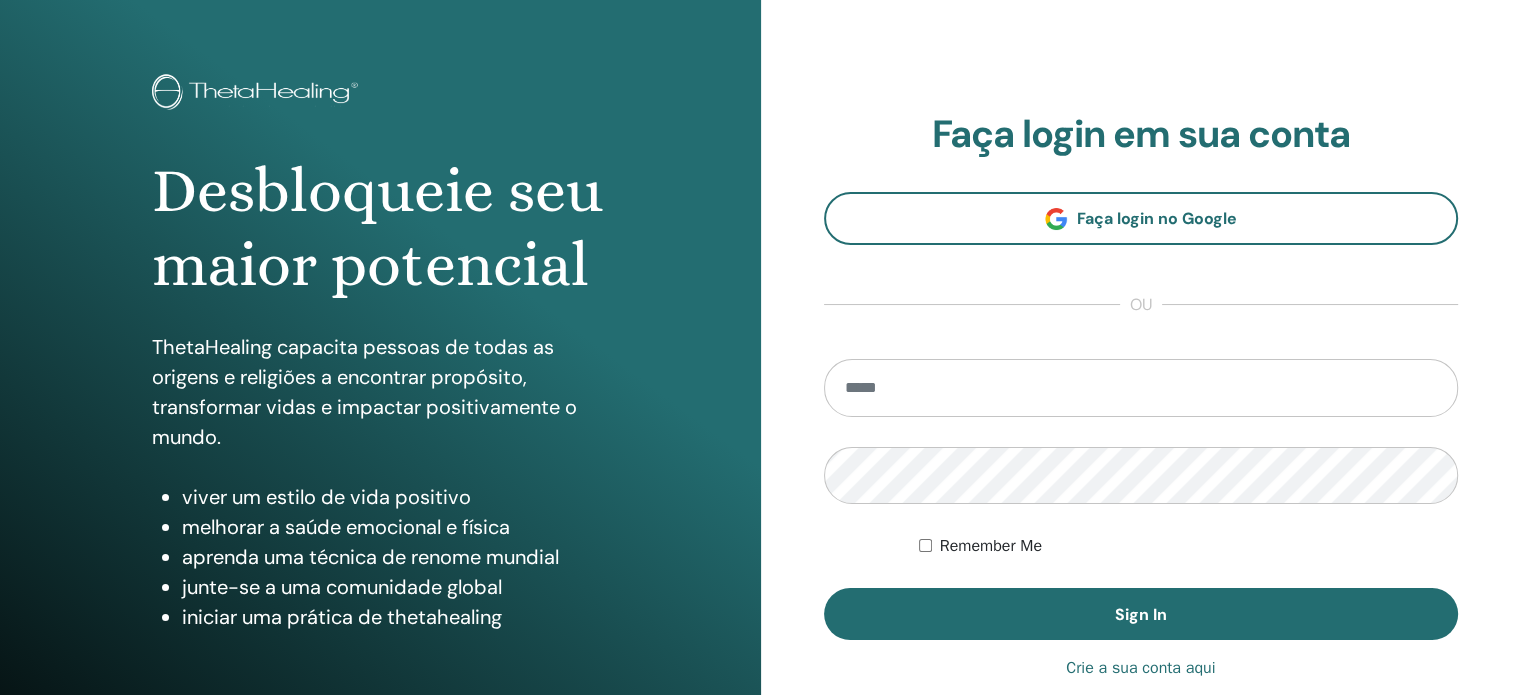 click at bounding box center [1141, 388] 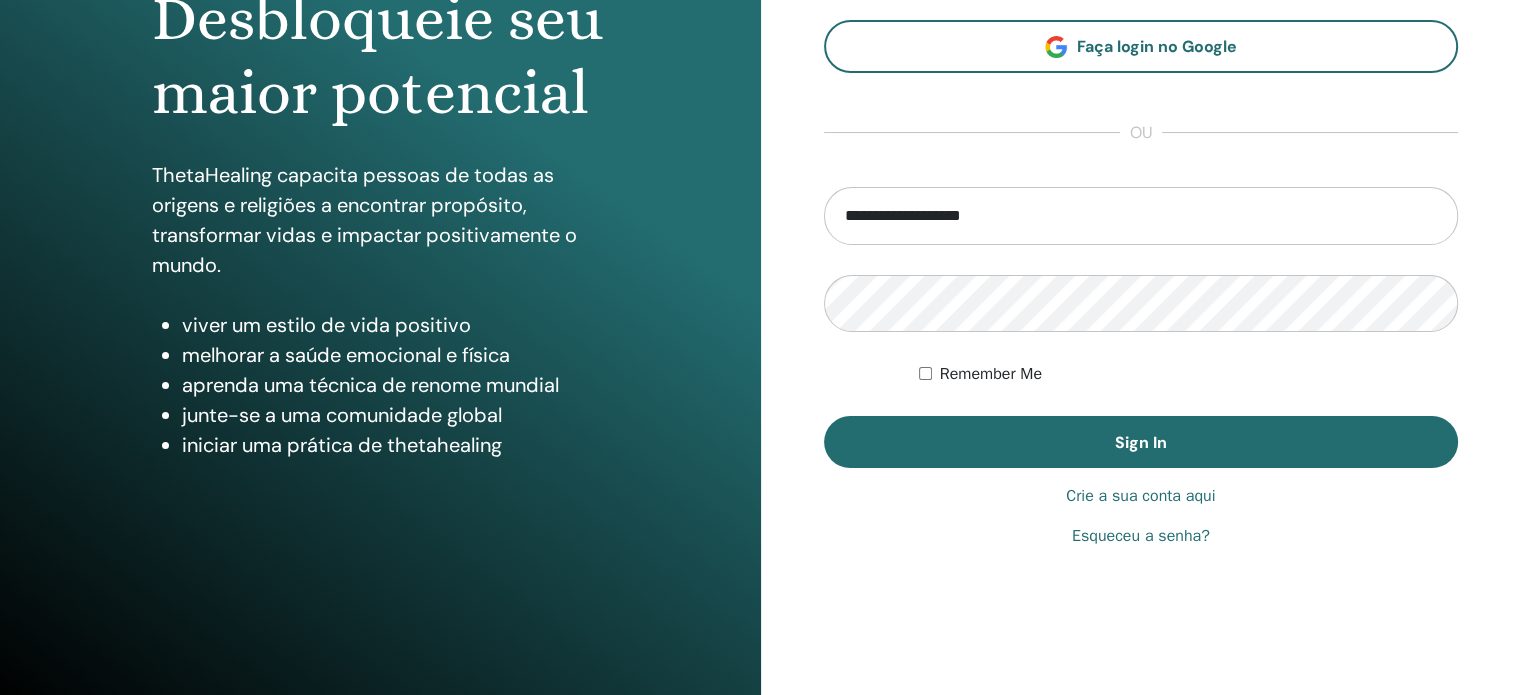 scroll, scrollTop: 264, scrollLeft: 0, axis: vertical 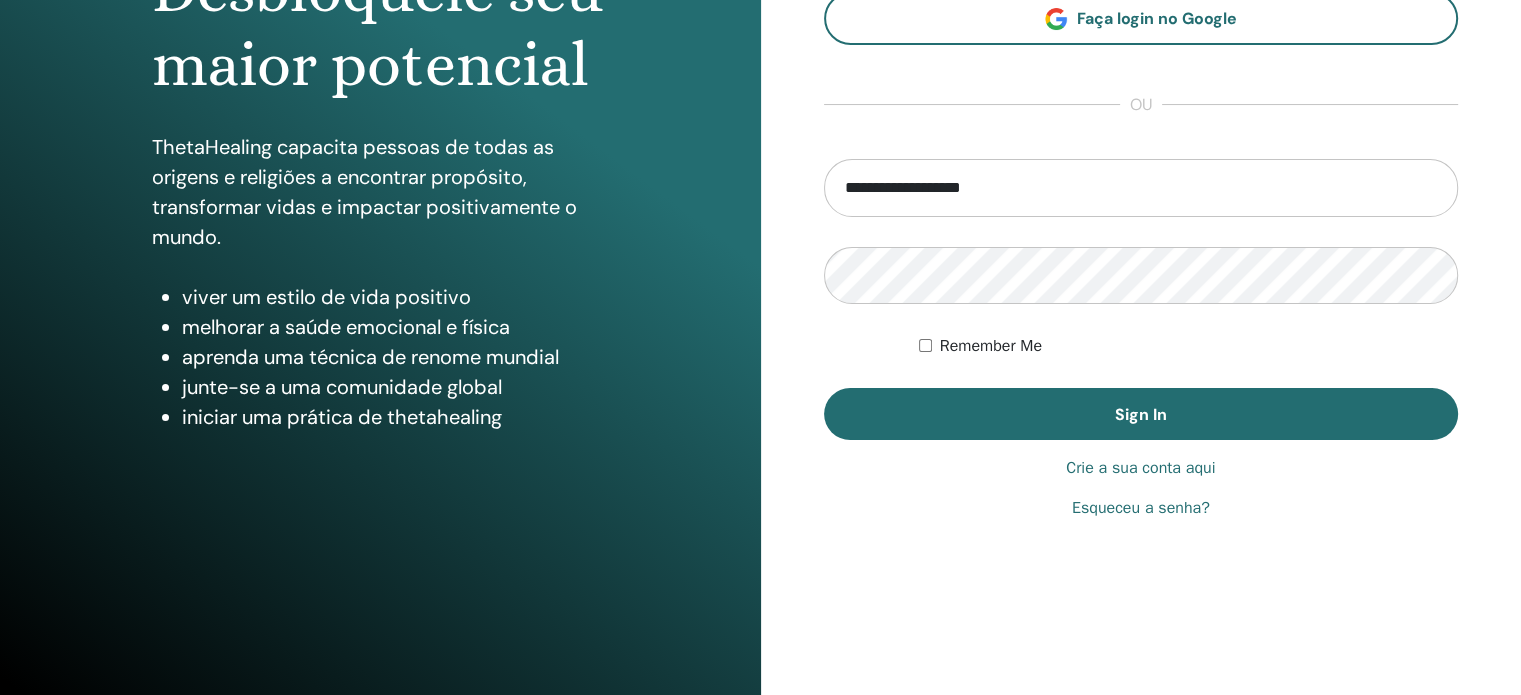 click on "Esqueceu a senha?" at bounding box center [1141, 508] 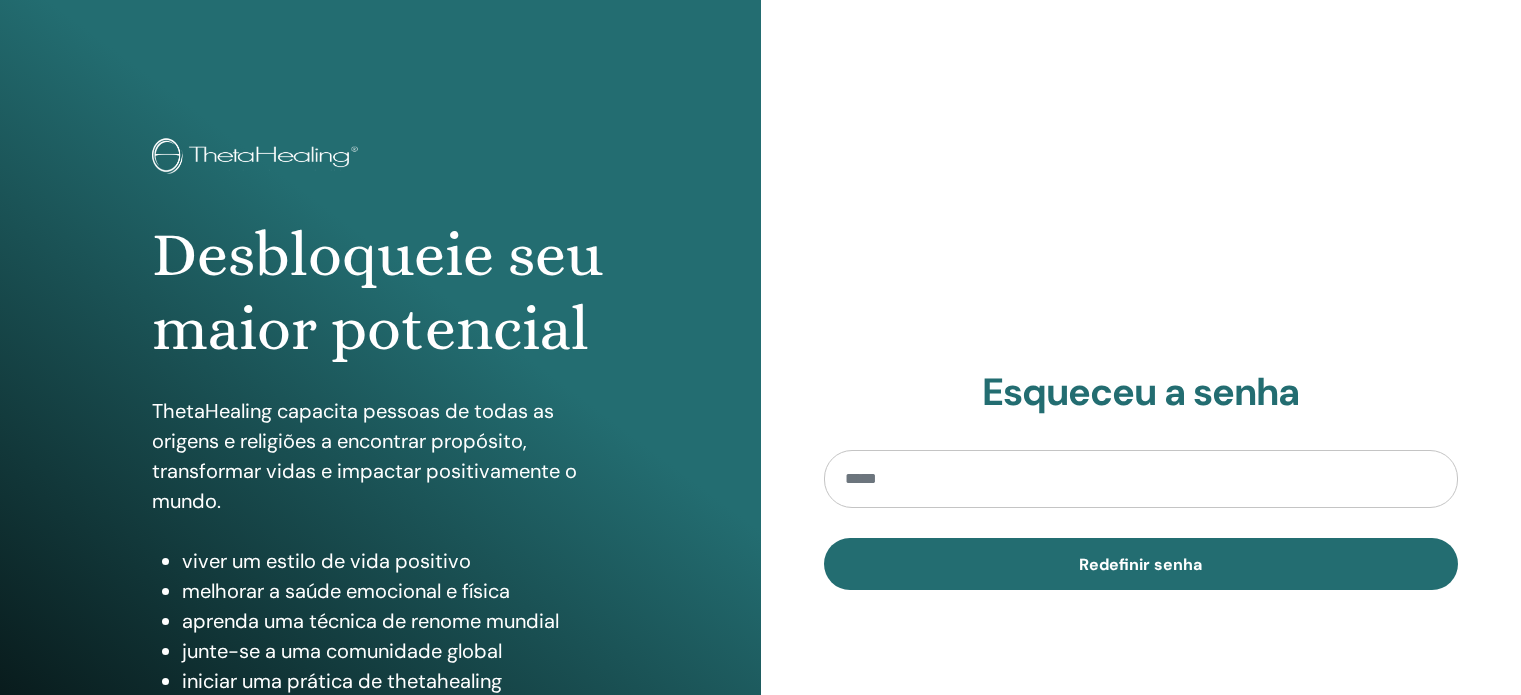 scroll, scrollTop: 0, scrollLeft: 0, axis: both 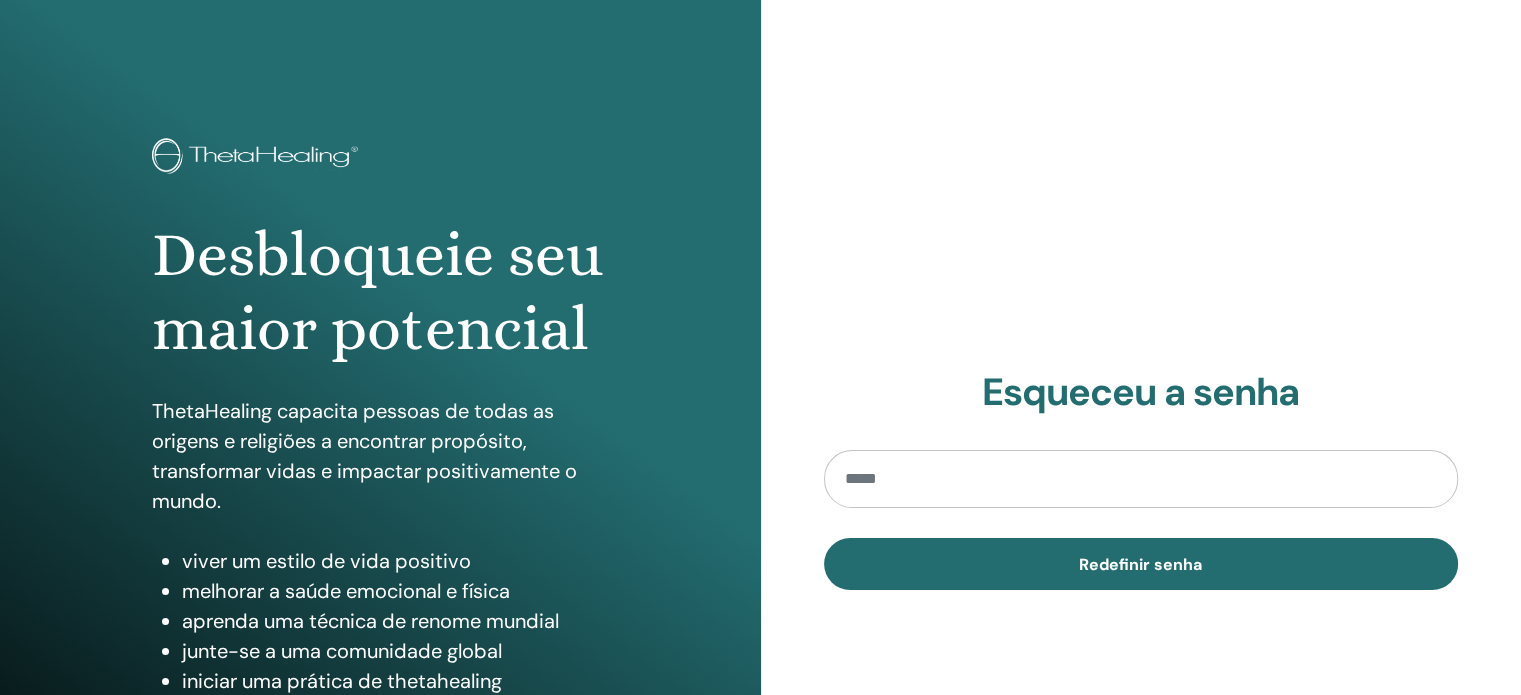 click at bounding box center [1141, 479] 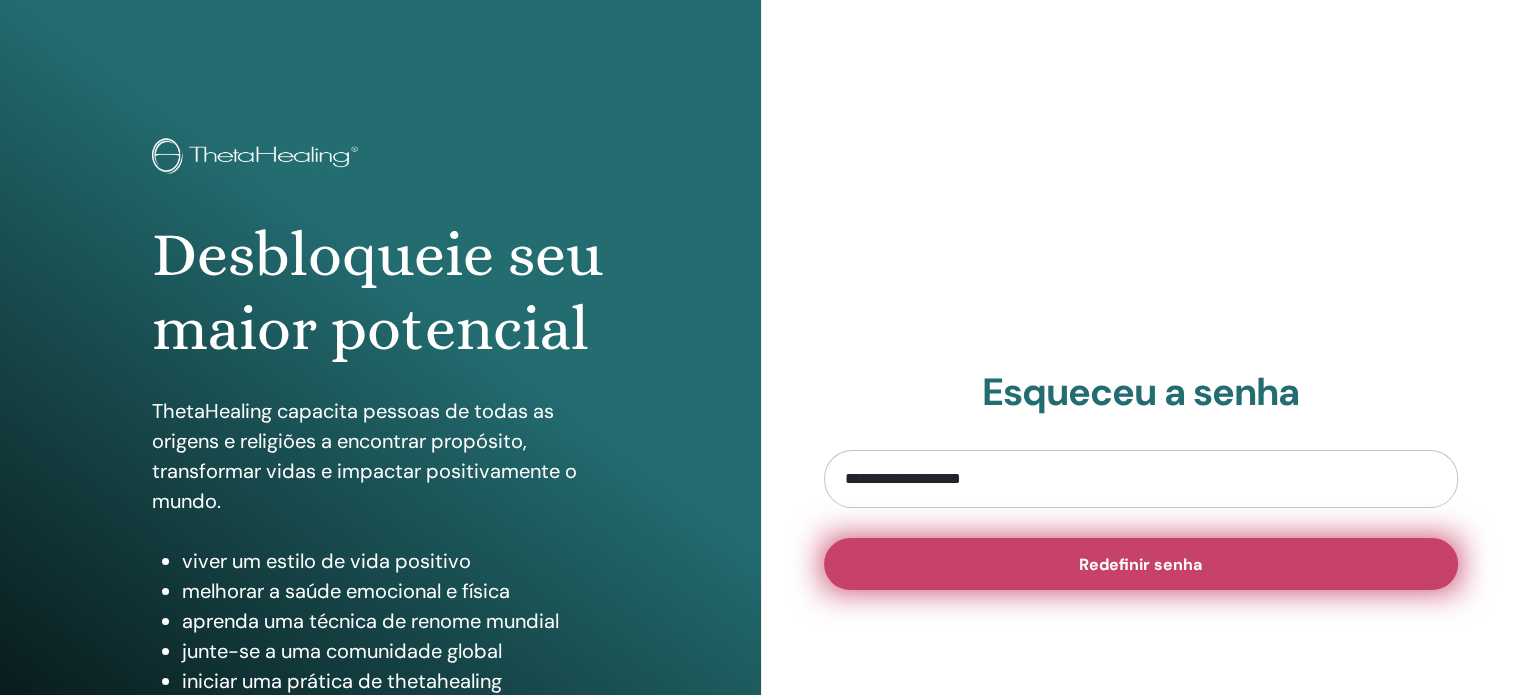 click on "Redefinir senha" at bounding box center (1141, 564) 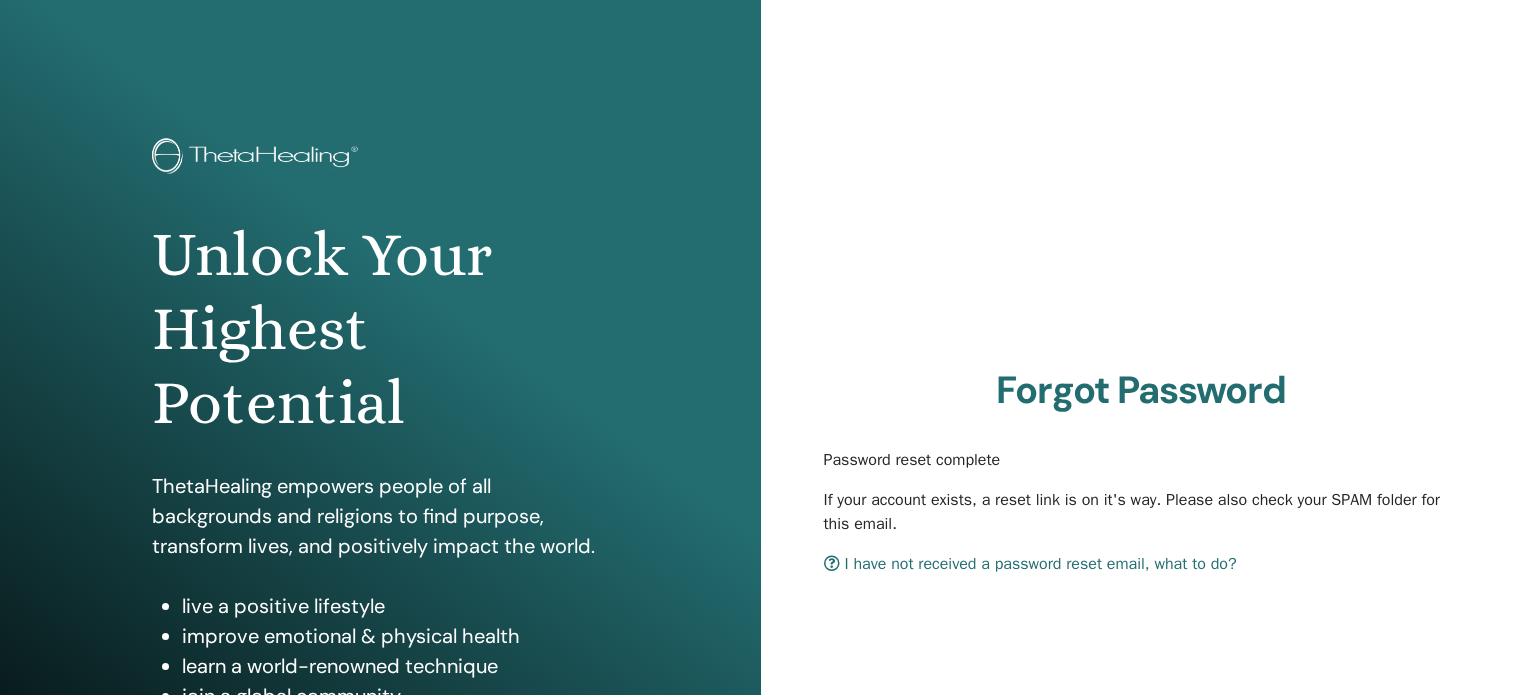 scroll, scrollTop: 0, scrollLeft: 0, axis: both 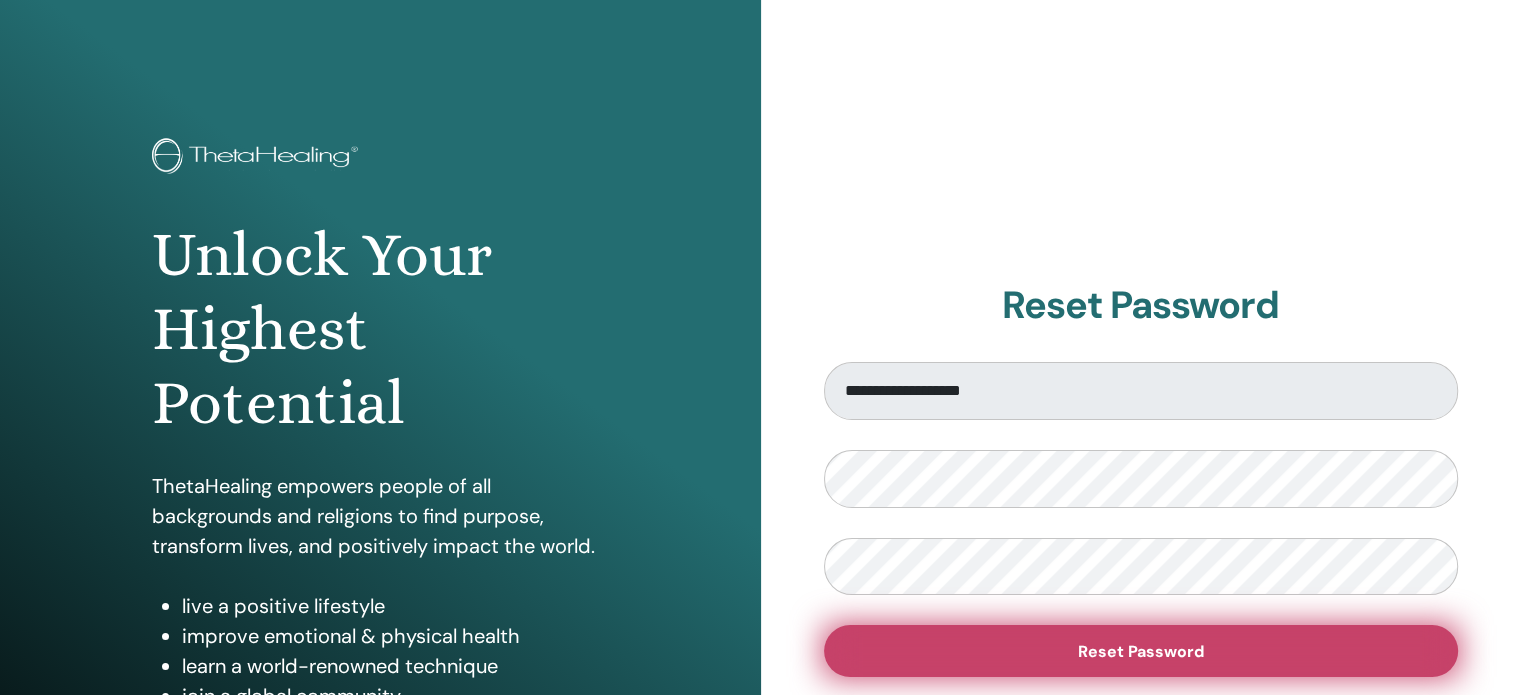 click on "Reset Password" at bounding box center (1141, 651) 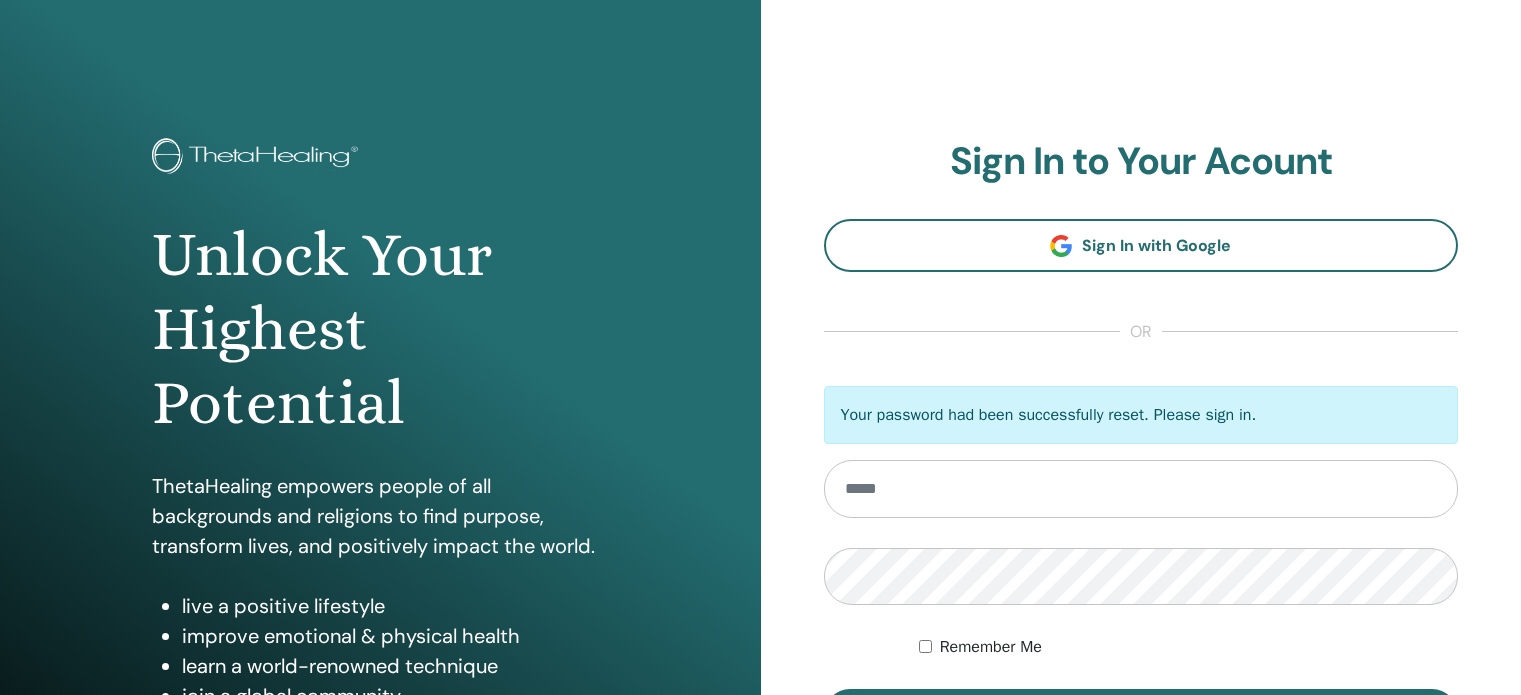 scroll, scrollTop: 0, scrollLeft: 0, axis: both 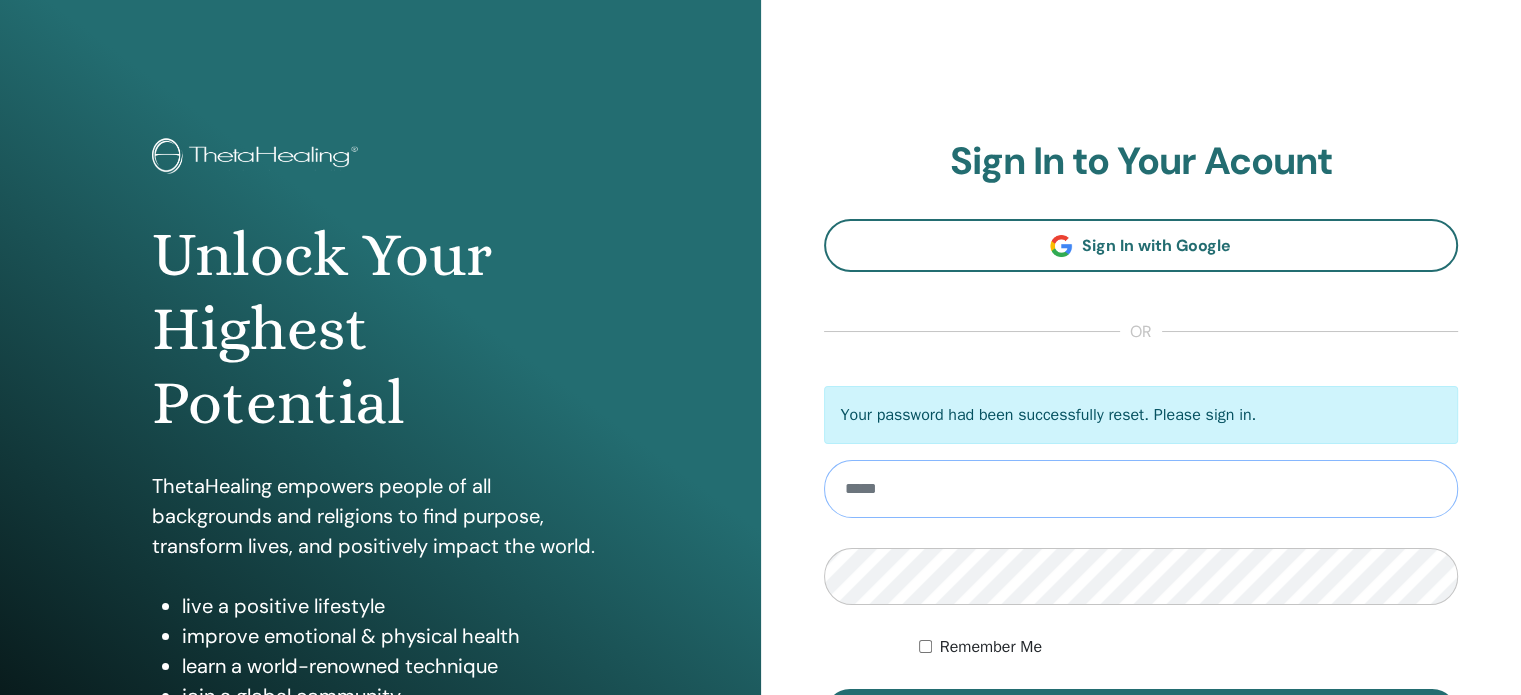 click at bounding box center (1141, 489) 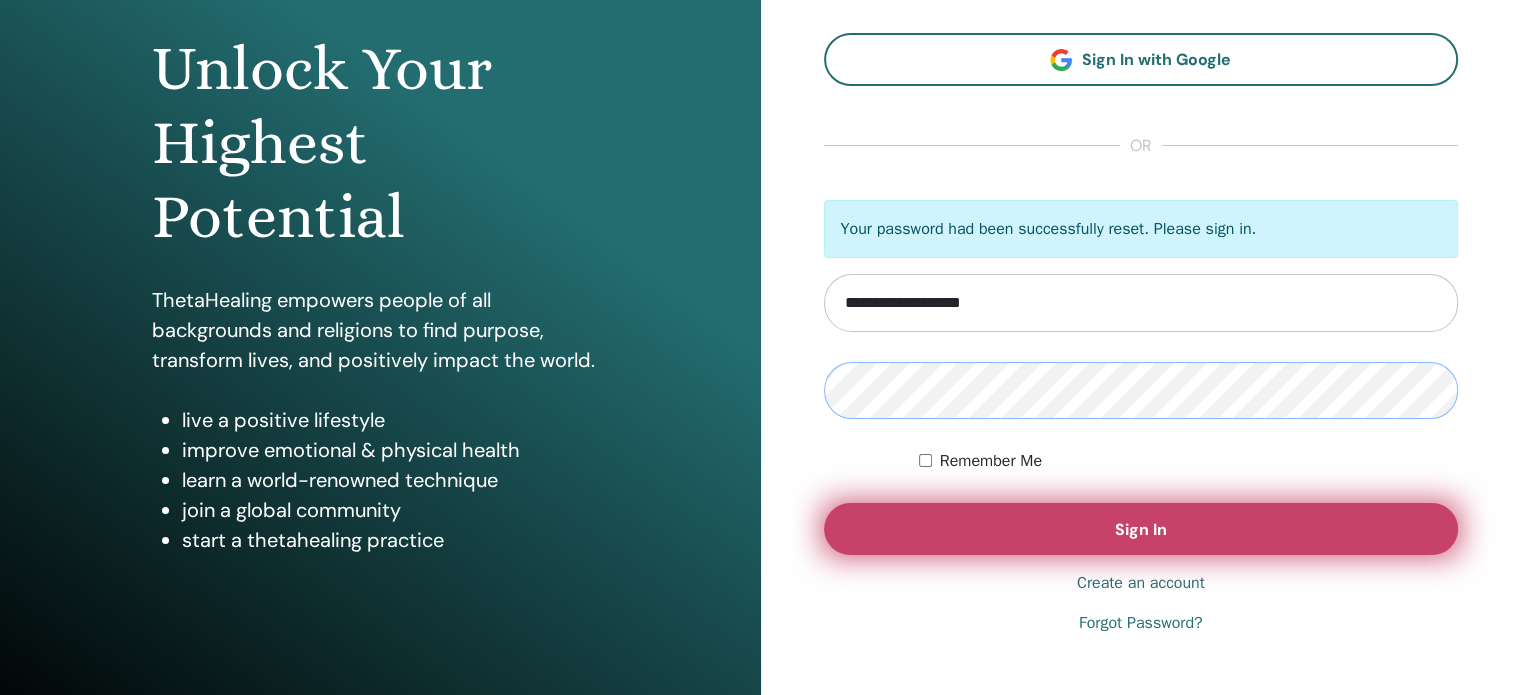 scroll, scrollTop: 264, scrollLeft: 0, axis: vertical 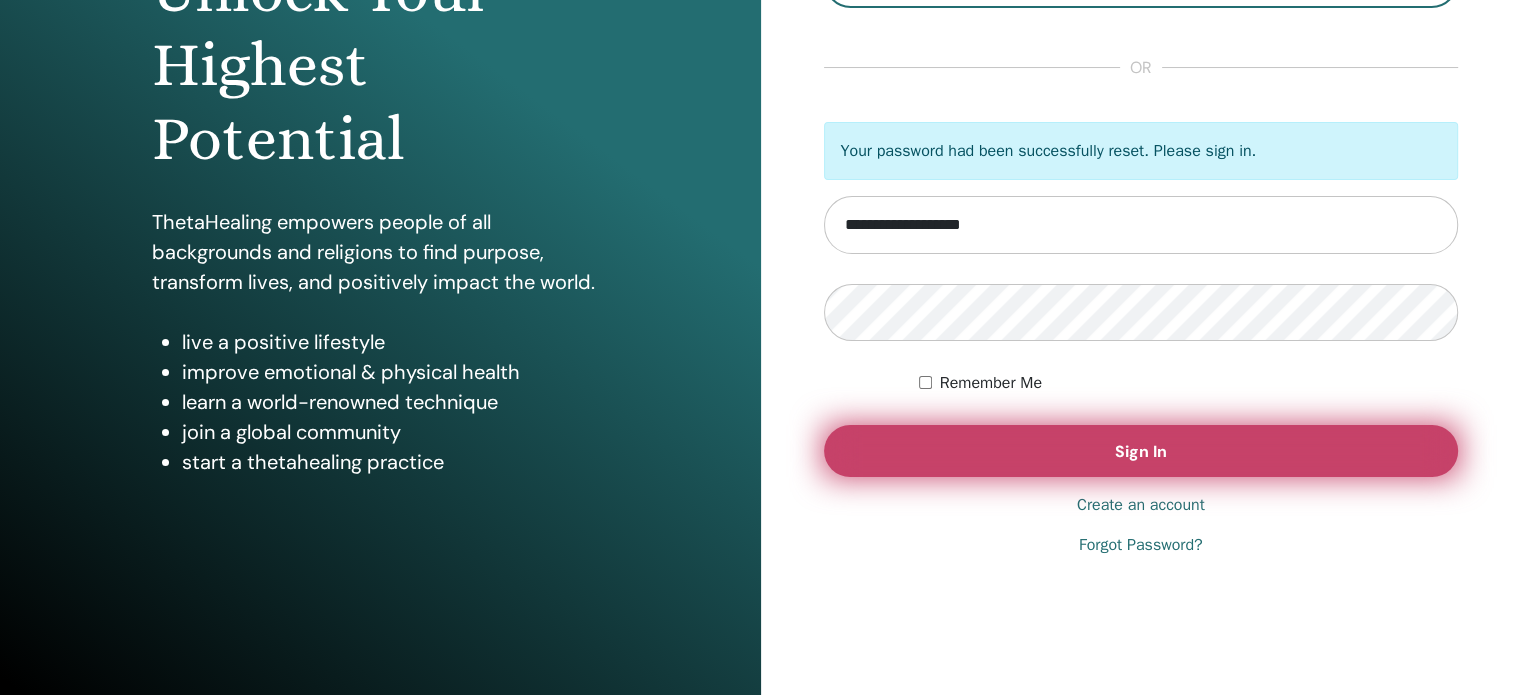 click on "Sign In" at bounding box center [1141, 451] 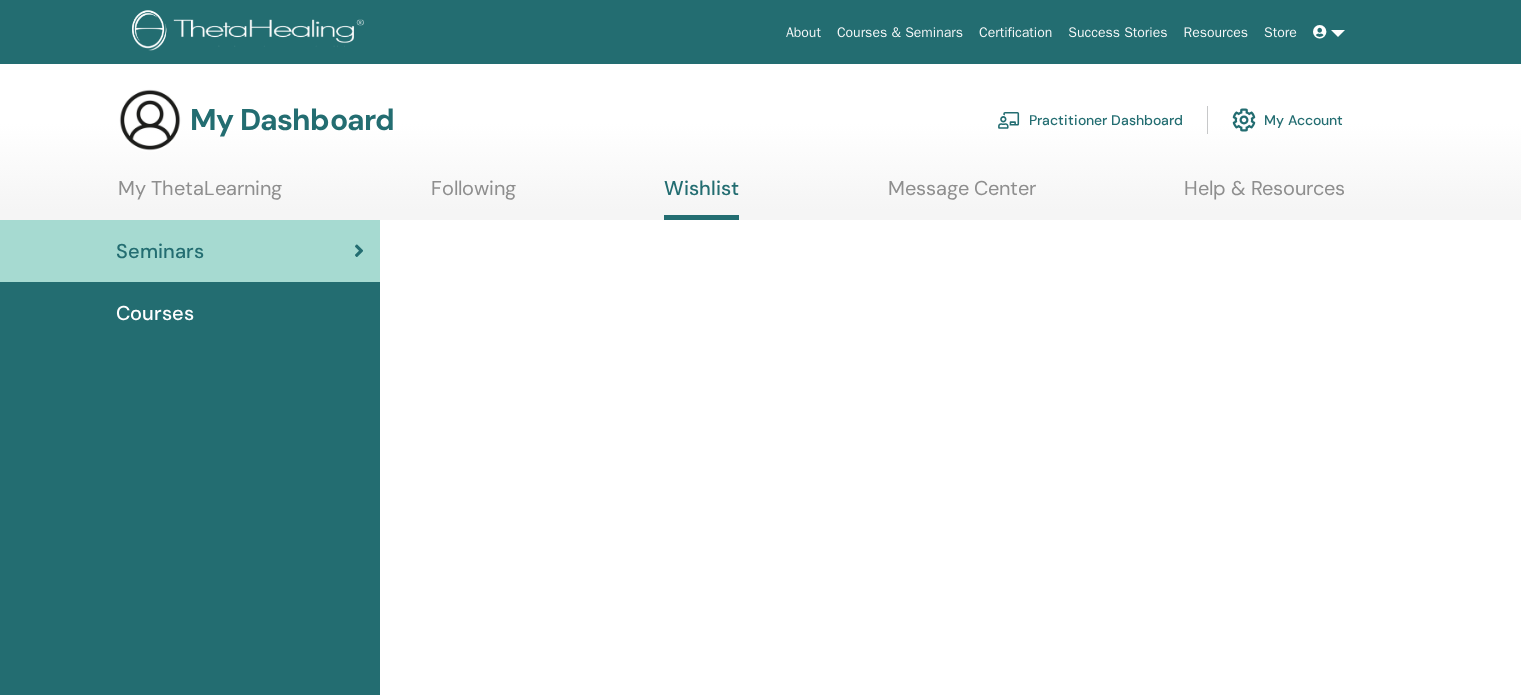 scroll, scrollTop: 0, scrollLeft: 0, axis: both 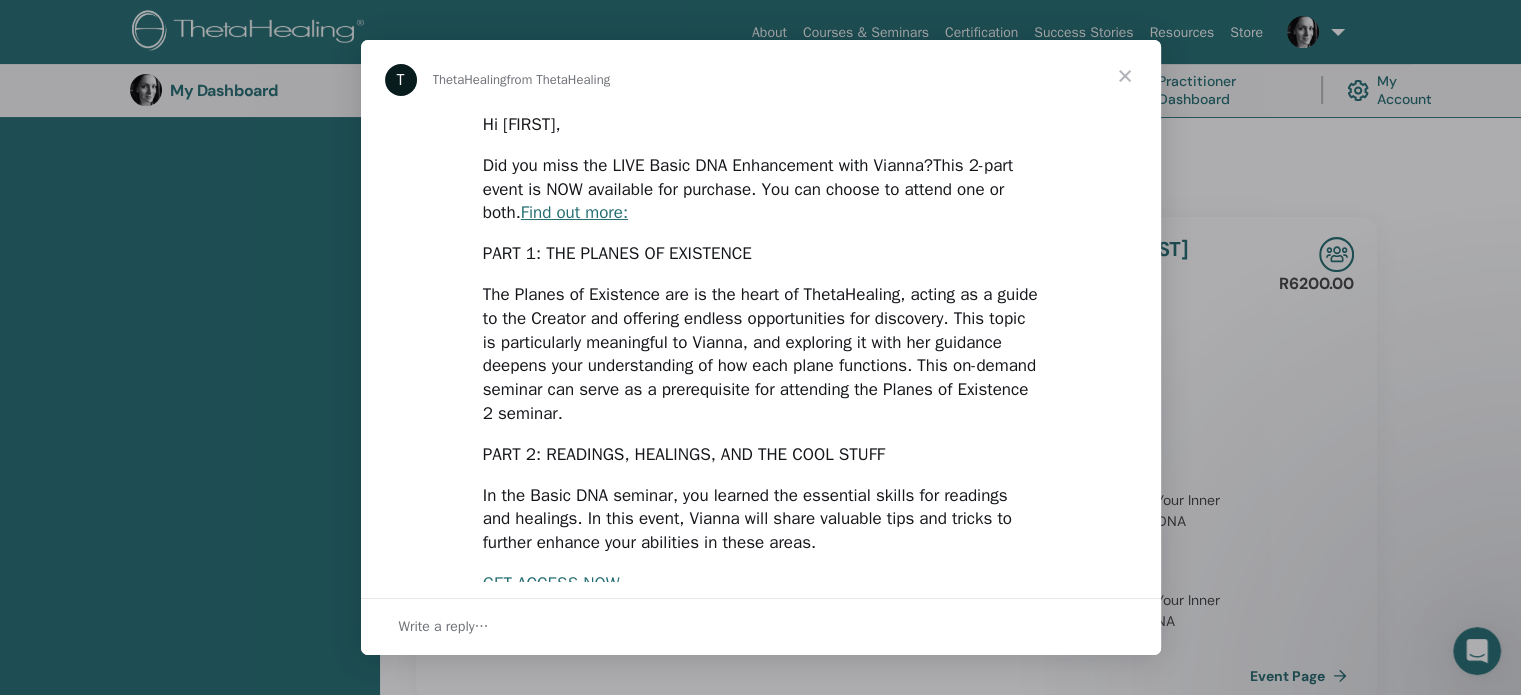 click at bounding box center (1125, 76) 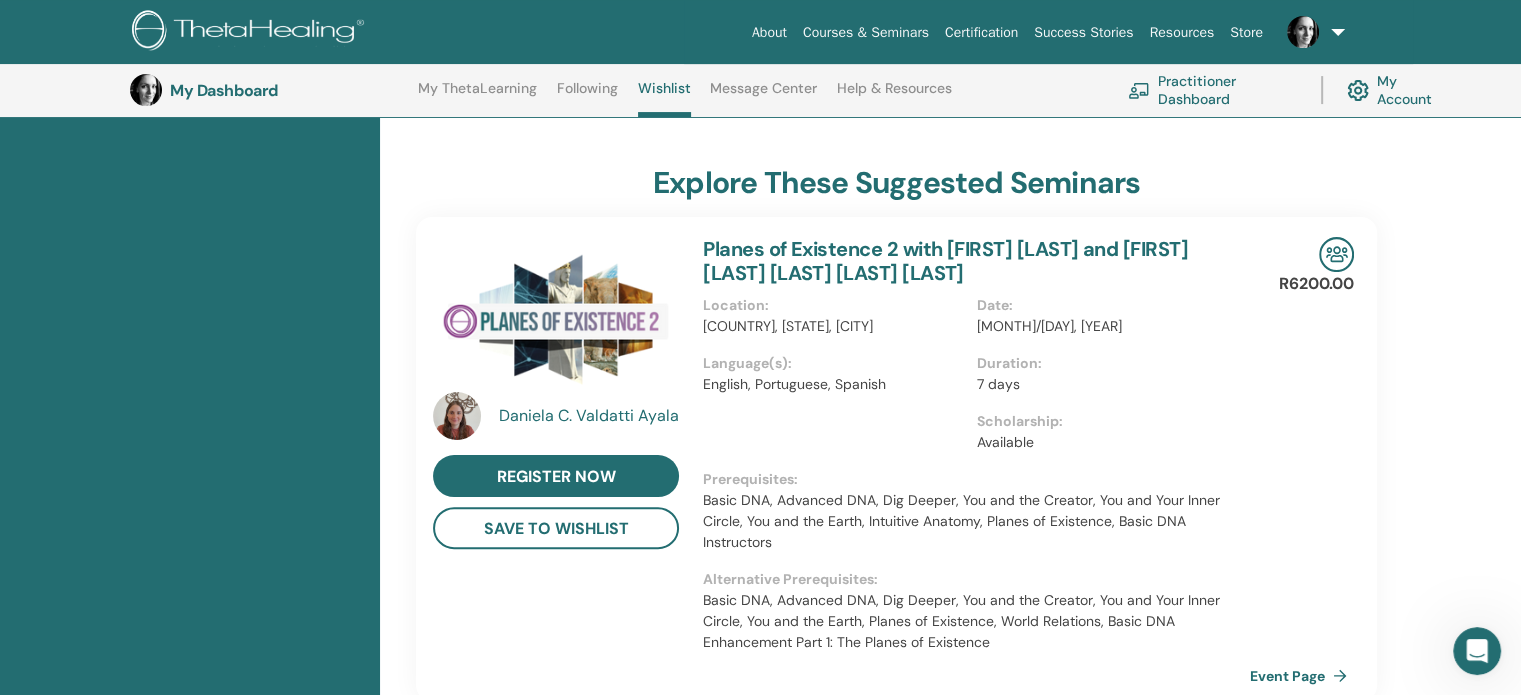 click on "Certification" at bounding box center [981, 32] 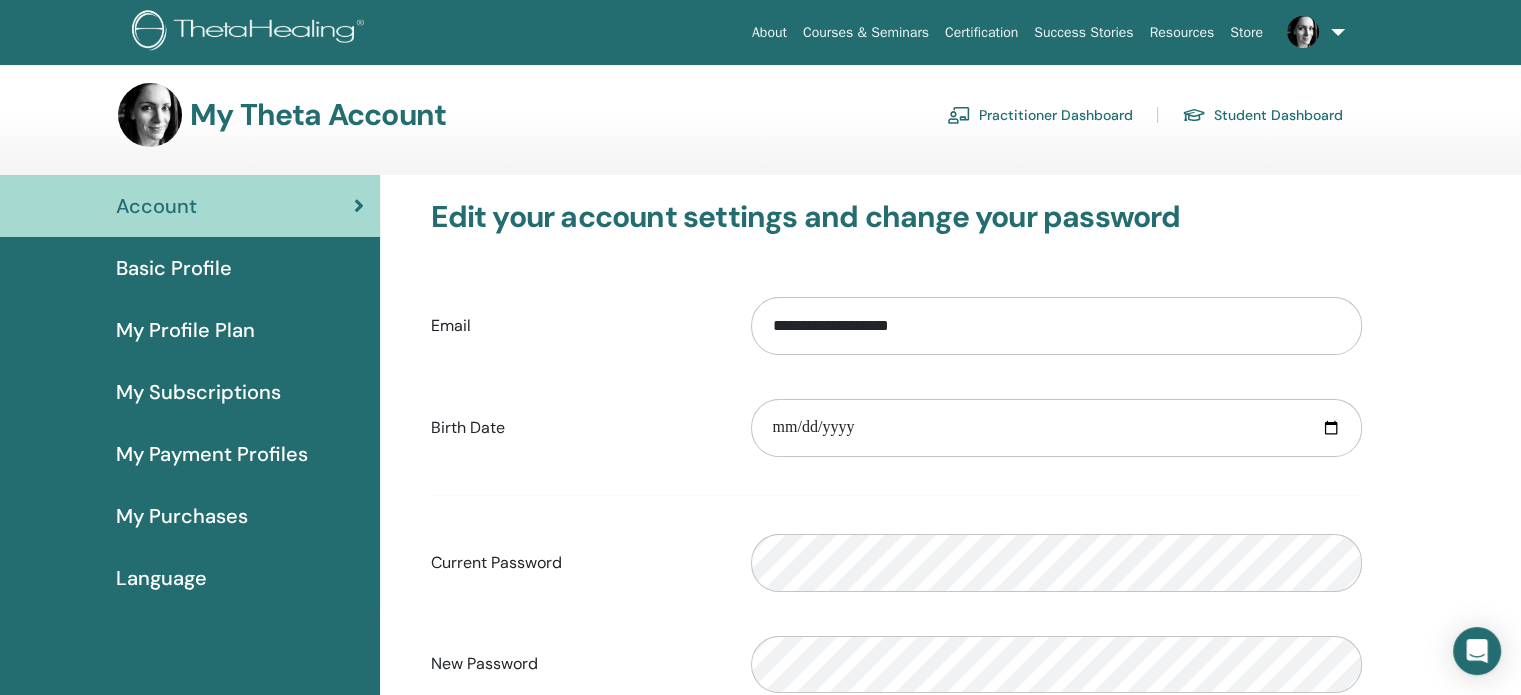 scroll, scrollTop: 0, scrollLeft: 0, axis: both 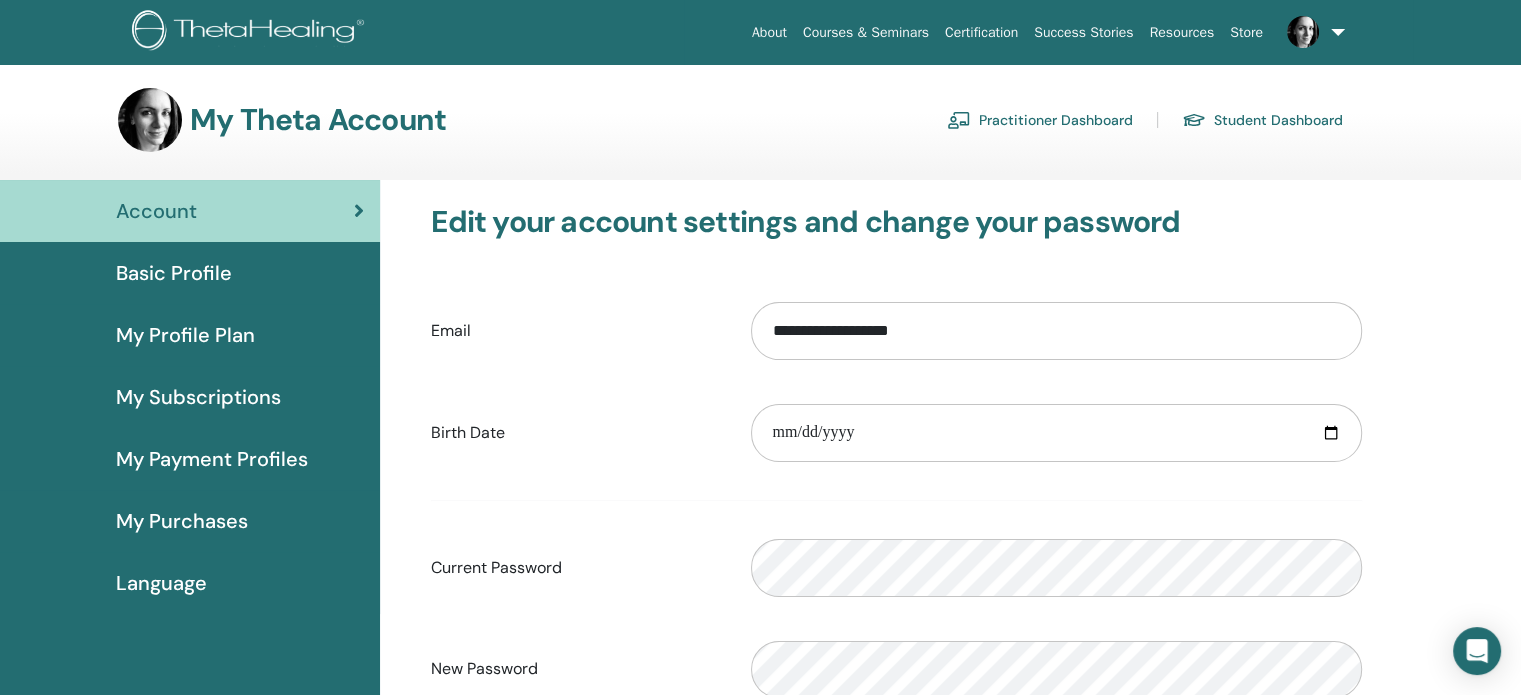 click on "Basic Profile" at bounding box center [174, 273] 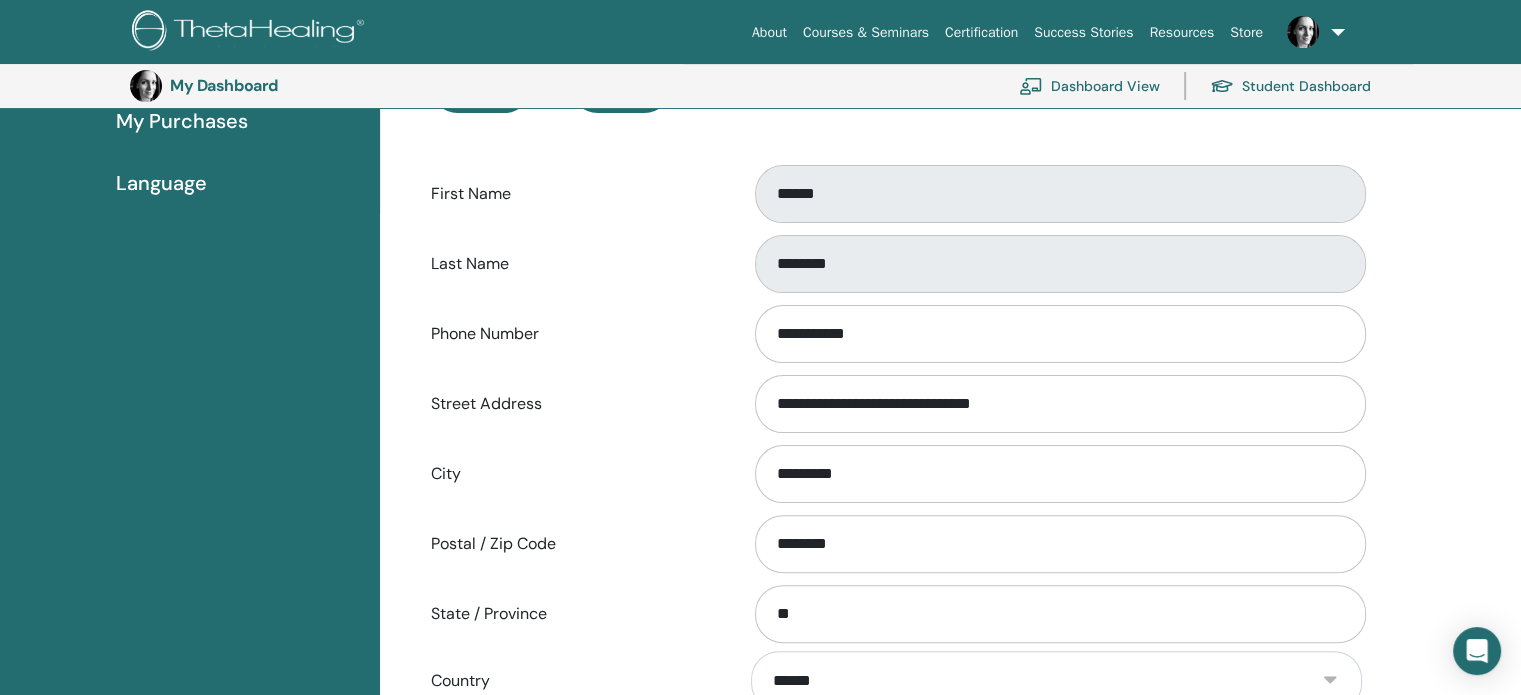 scroll, scrollTop: 444, scrollLeft: 0, axis: vertical 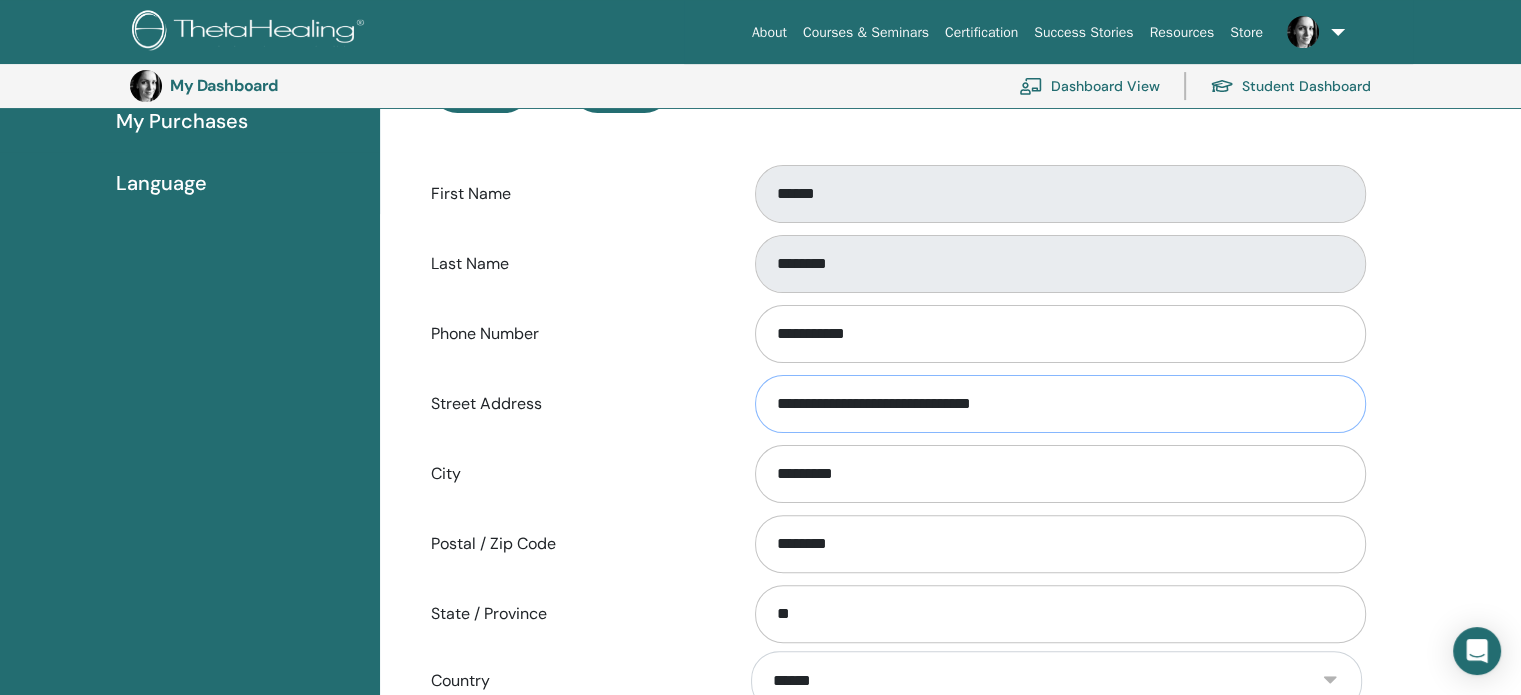 drag, startPoint x: 1112, startPoint y: 398, endPoint x: 650, endPoint y: 411, distance: 462.18286 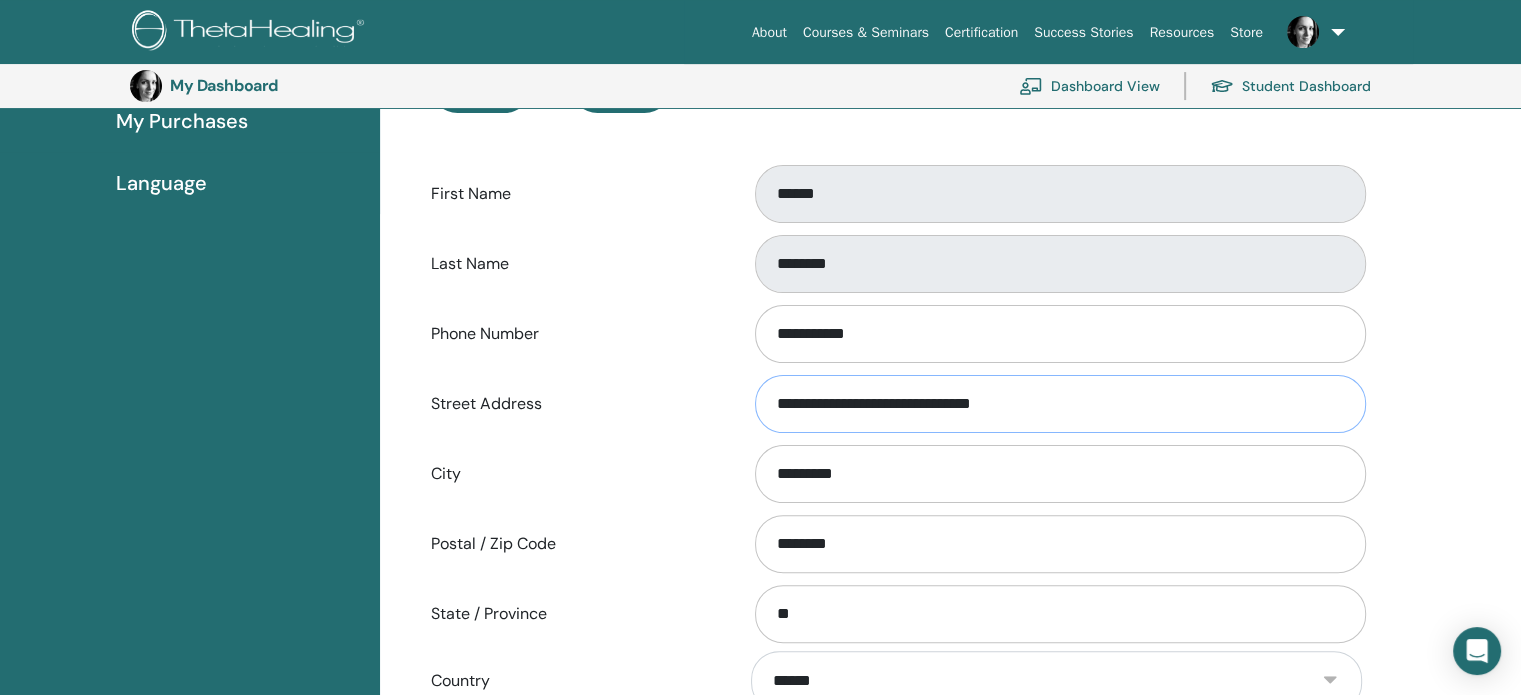 click on "**********" at bounding box center (896, 404) 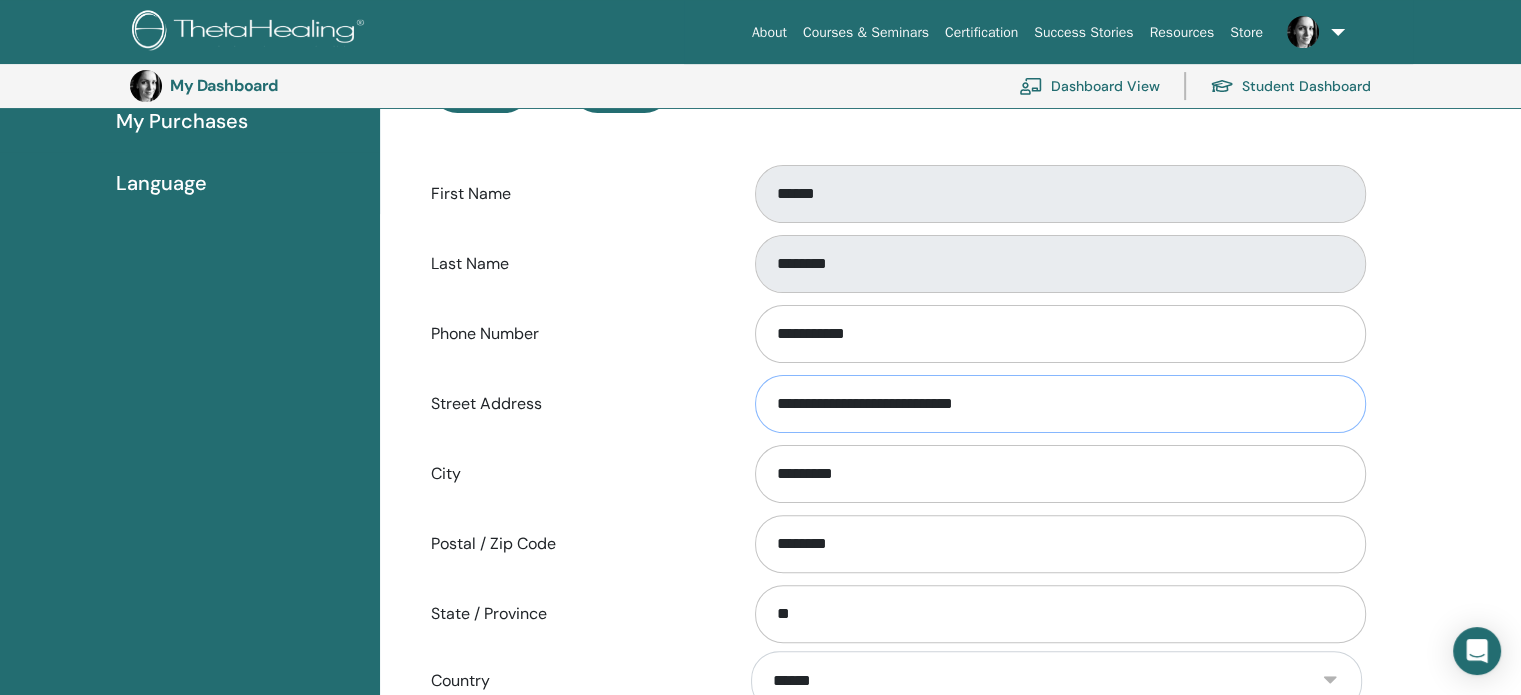 type on "**********" 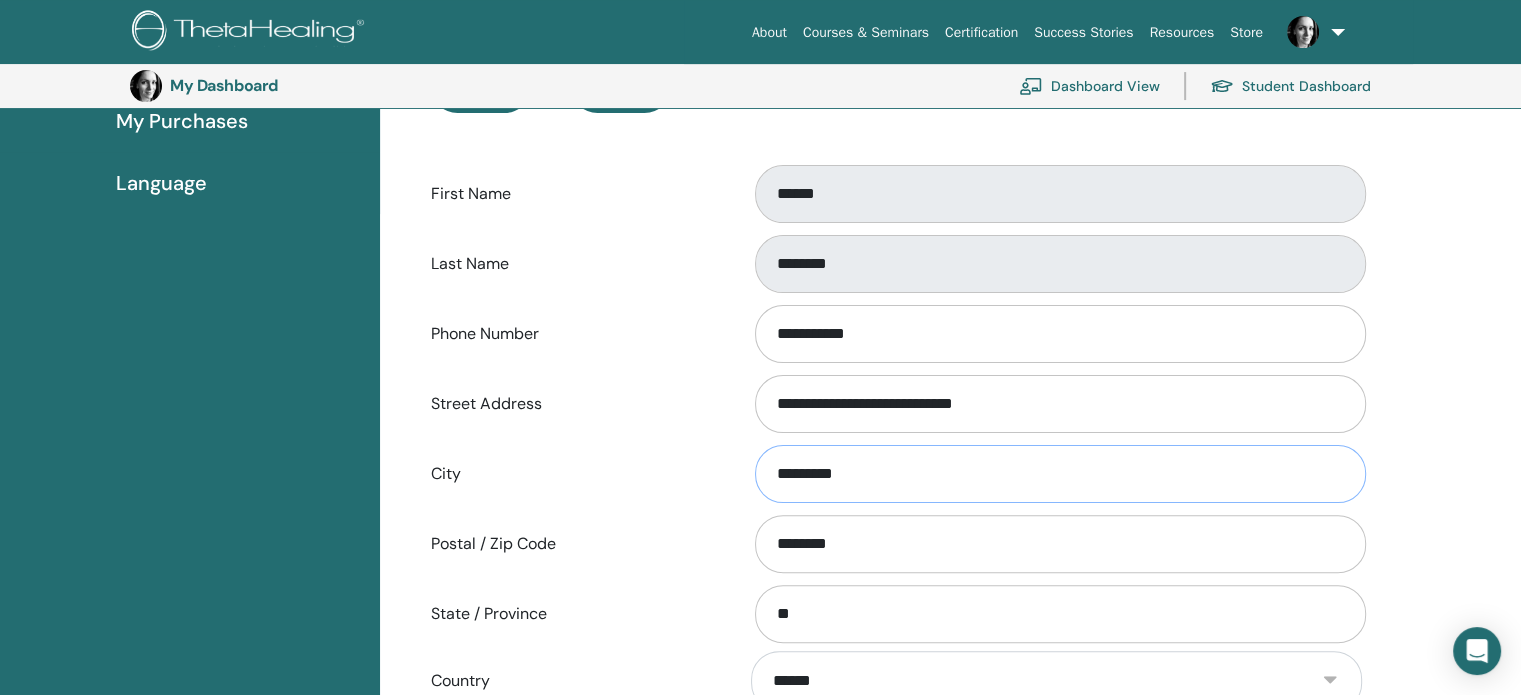 drag, startPoint x: 867, startPoint y: 471, endPoint x: 807, endPoint y: 474, distance: 60.074955 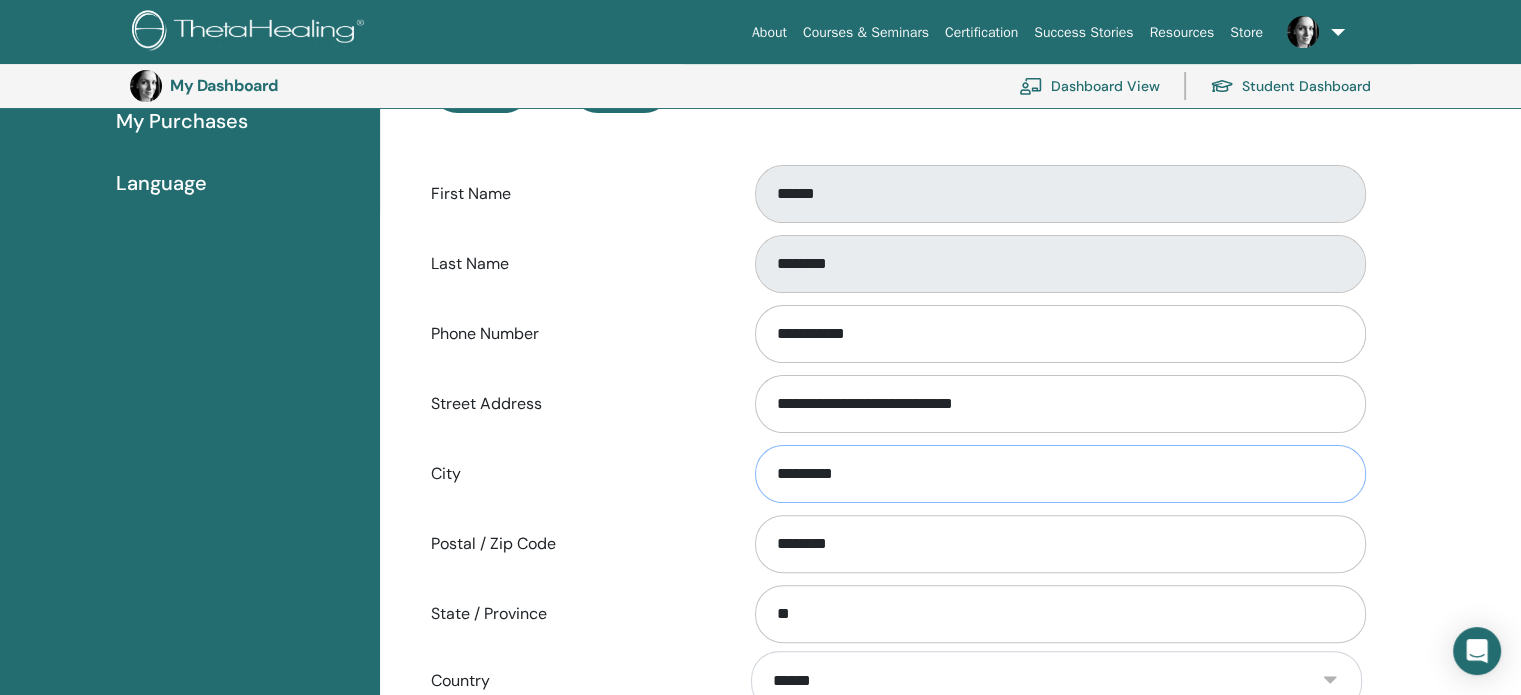 click on "*********" at bounding box center (1060, 474) 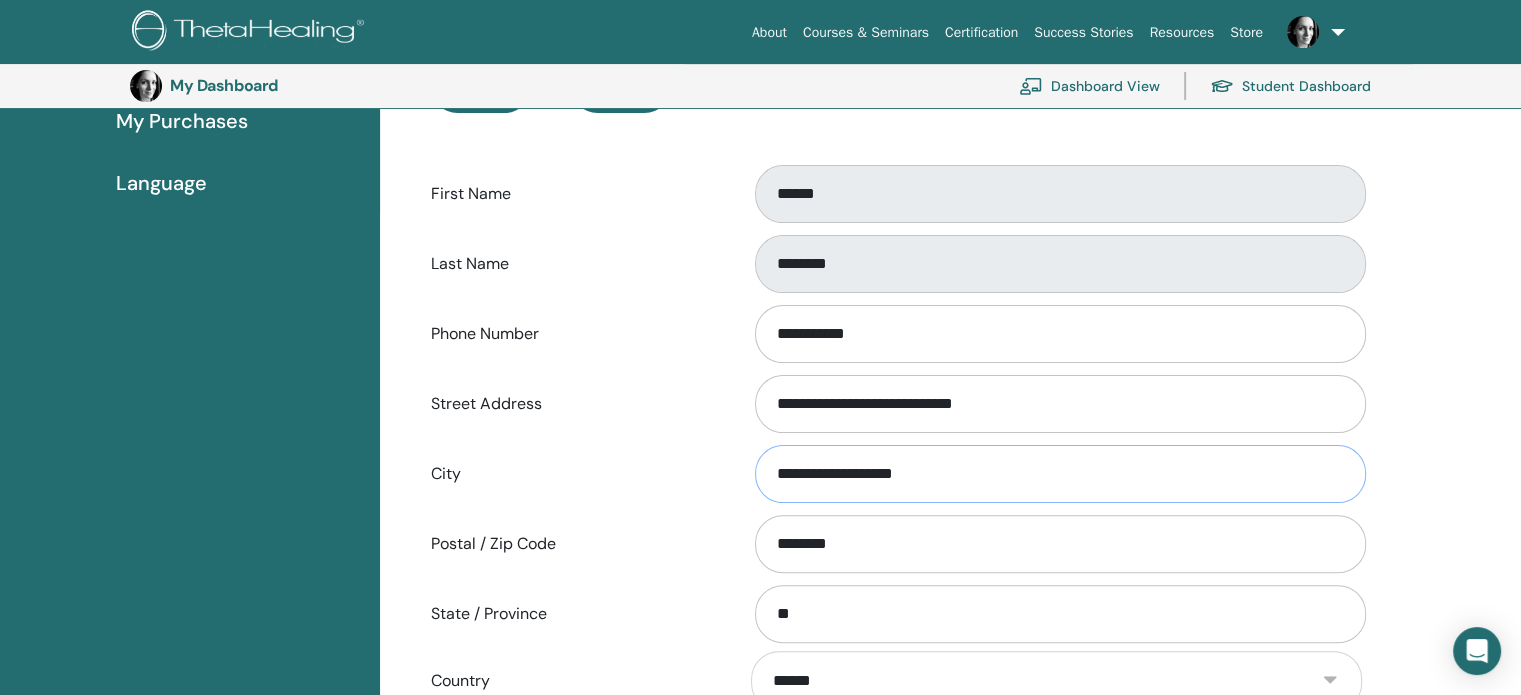 type on "**********" 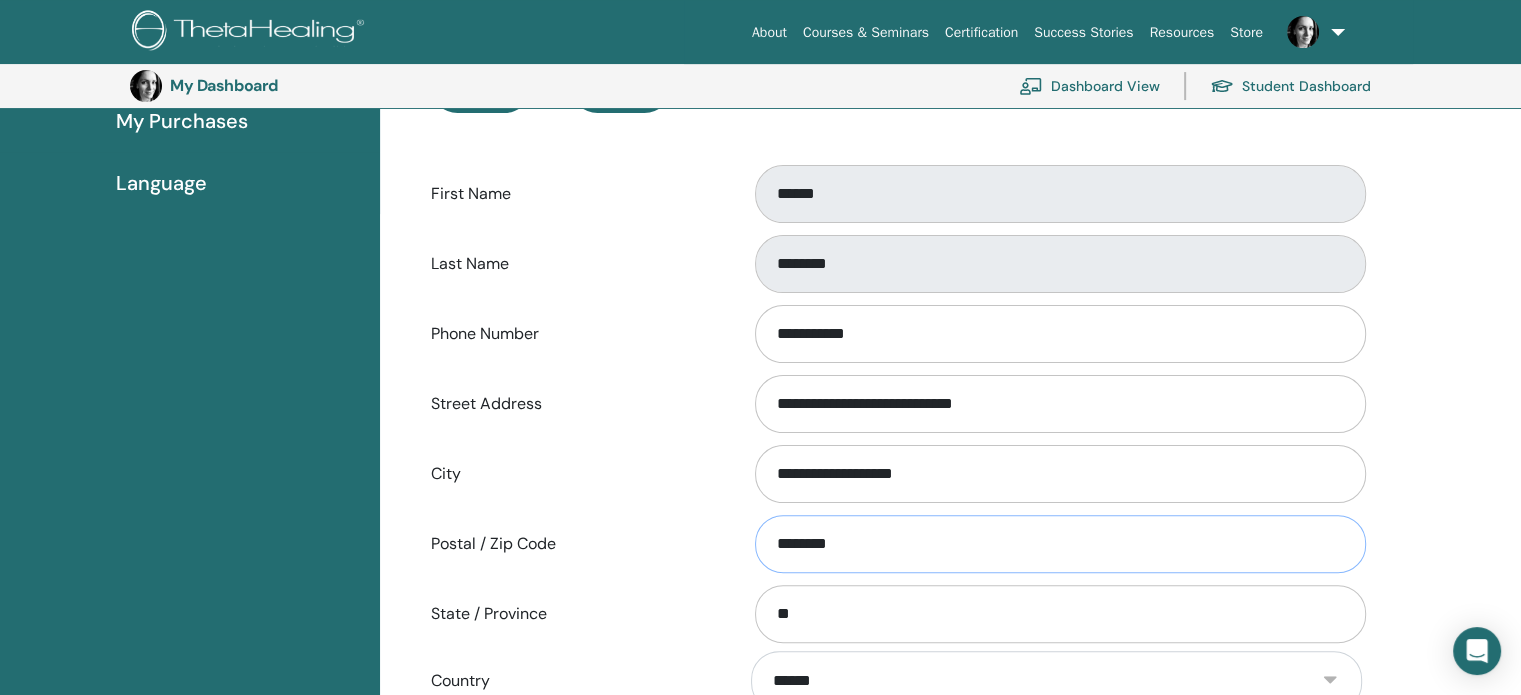 click on "********" at bounding box center (1060, 544) 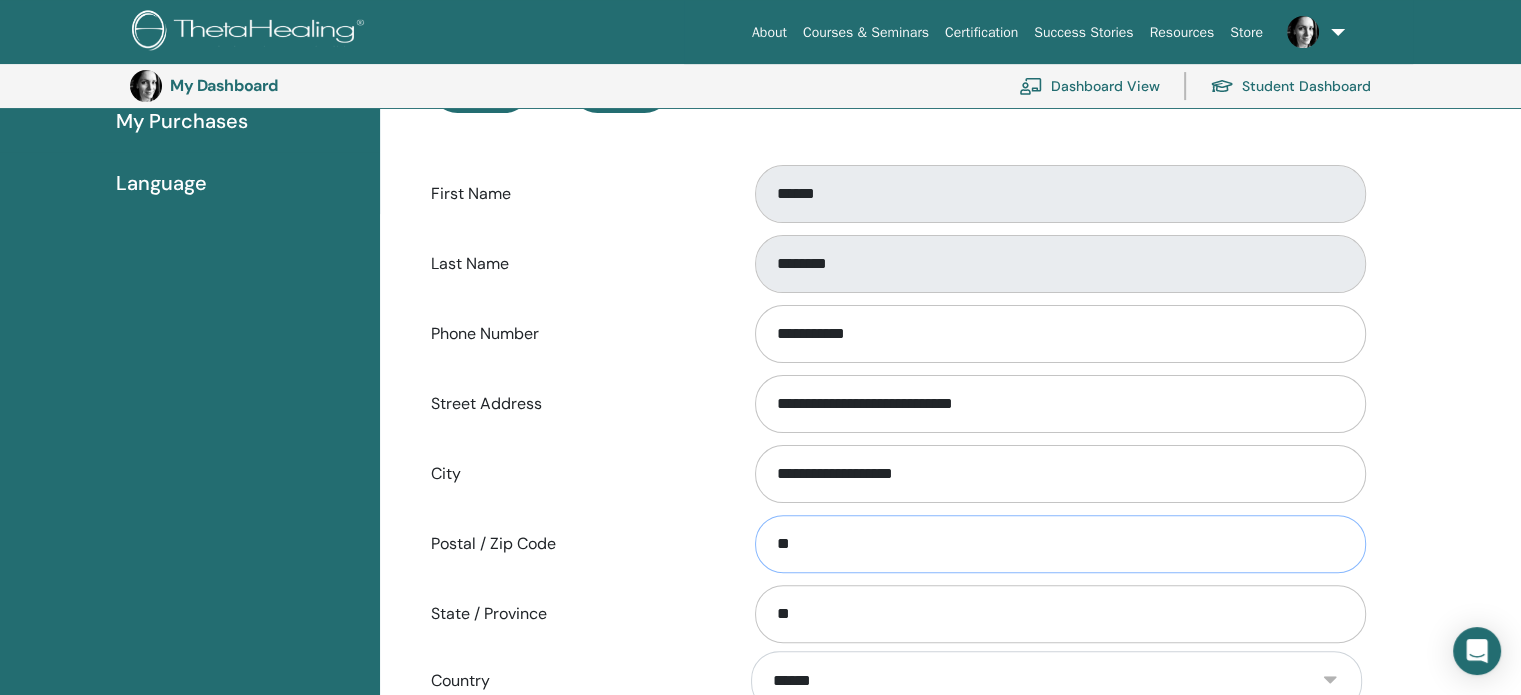 type on "*" 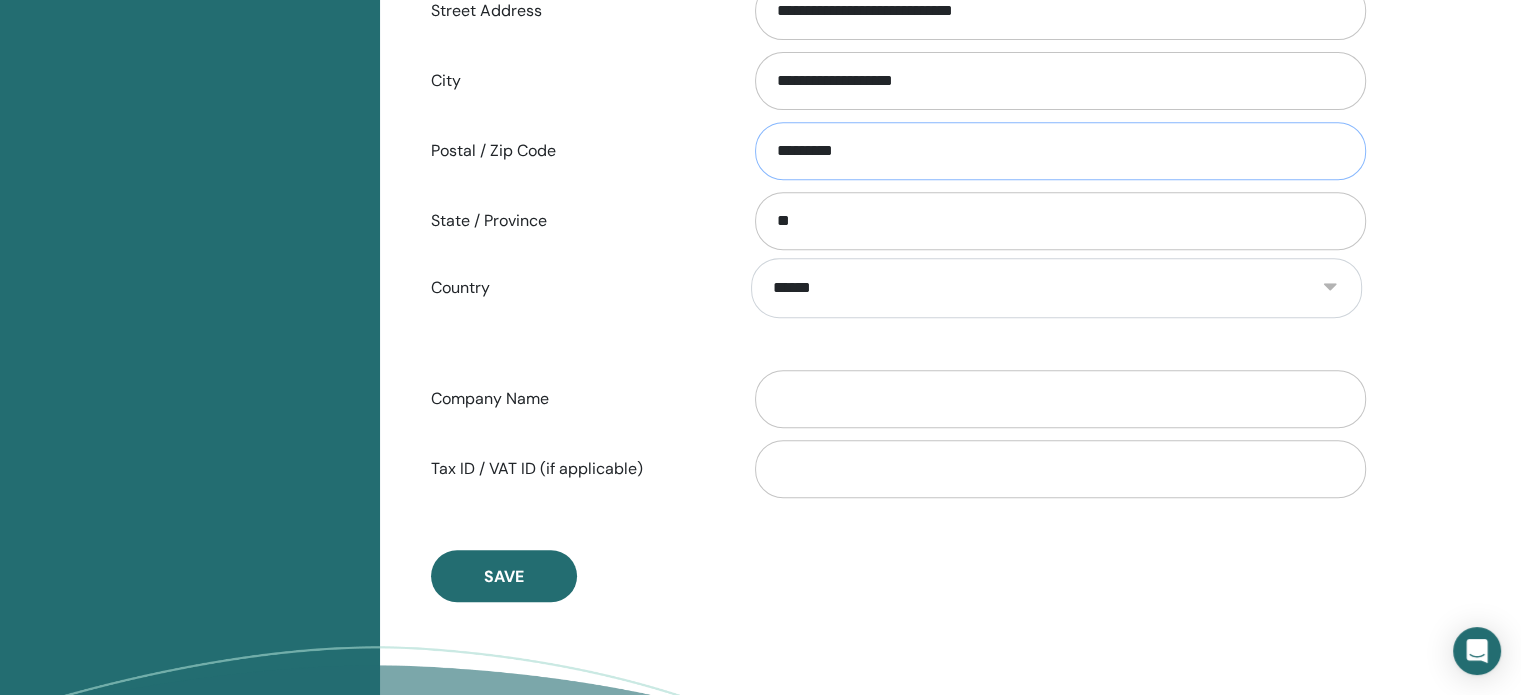 scroll, scrollTop: 844, scrollLeft: 0, axis: vertical 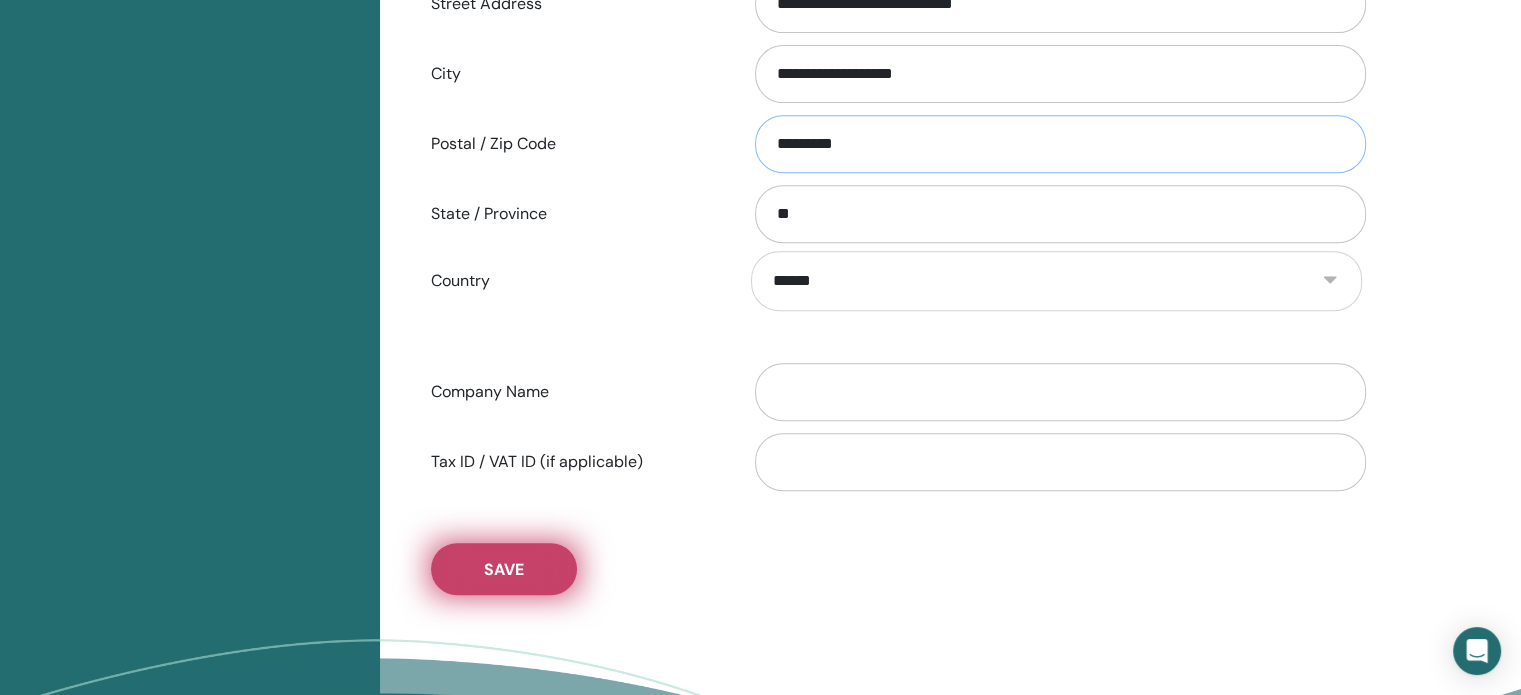 type on "*********" 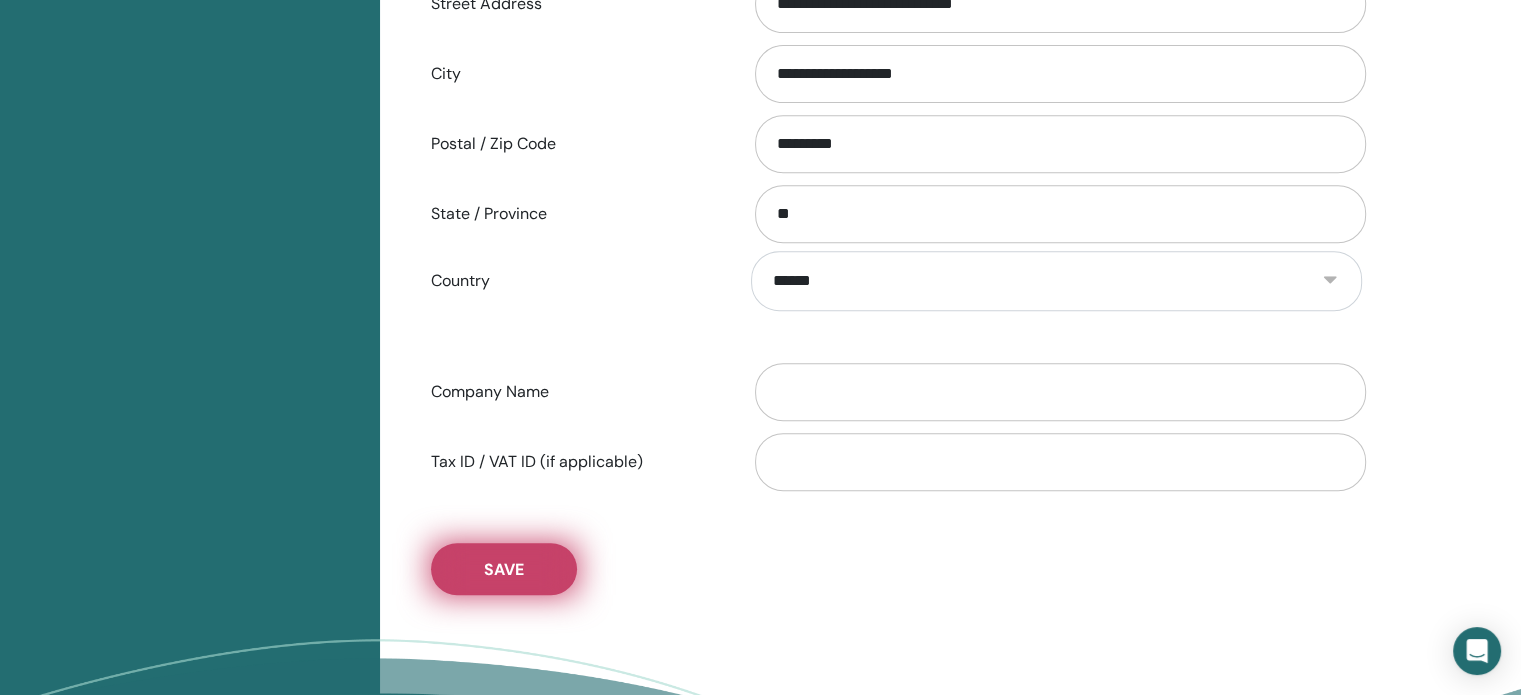 click on "Save" at bounding box center (504, 569) 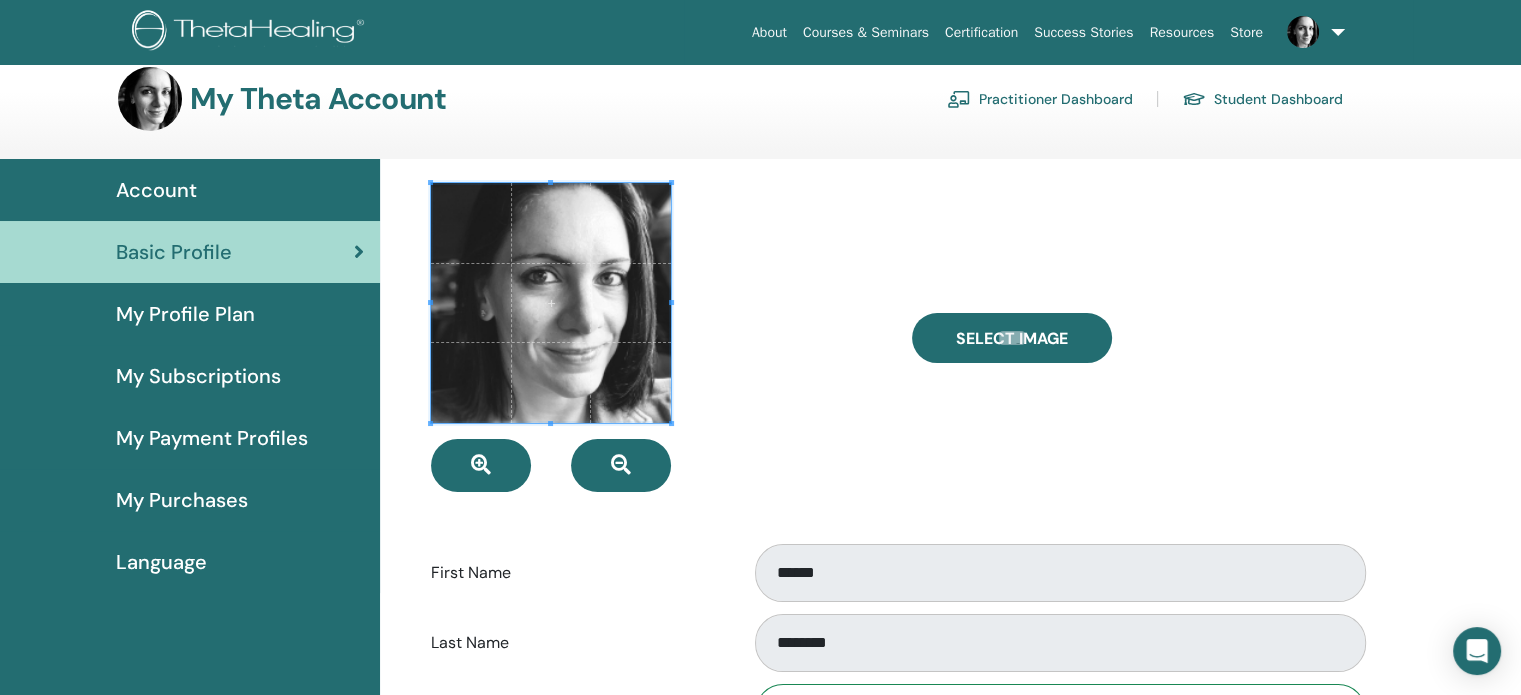 scroll, scrollTop: 0, scrollLeft: 0, axis: both 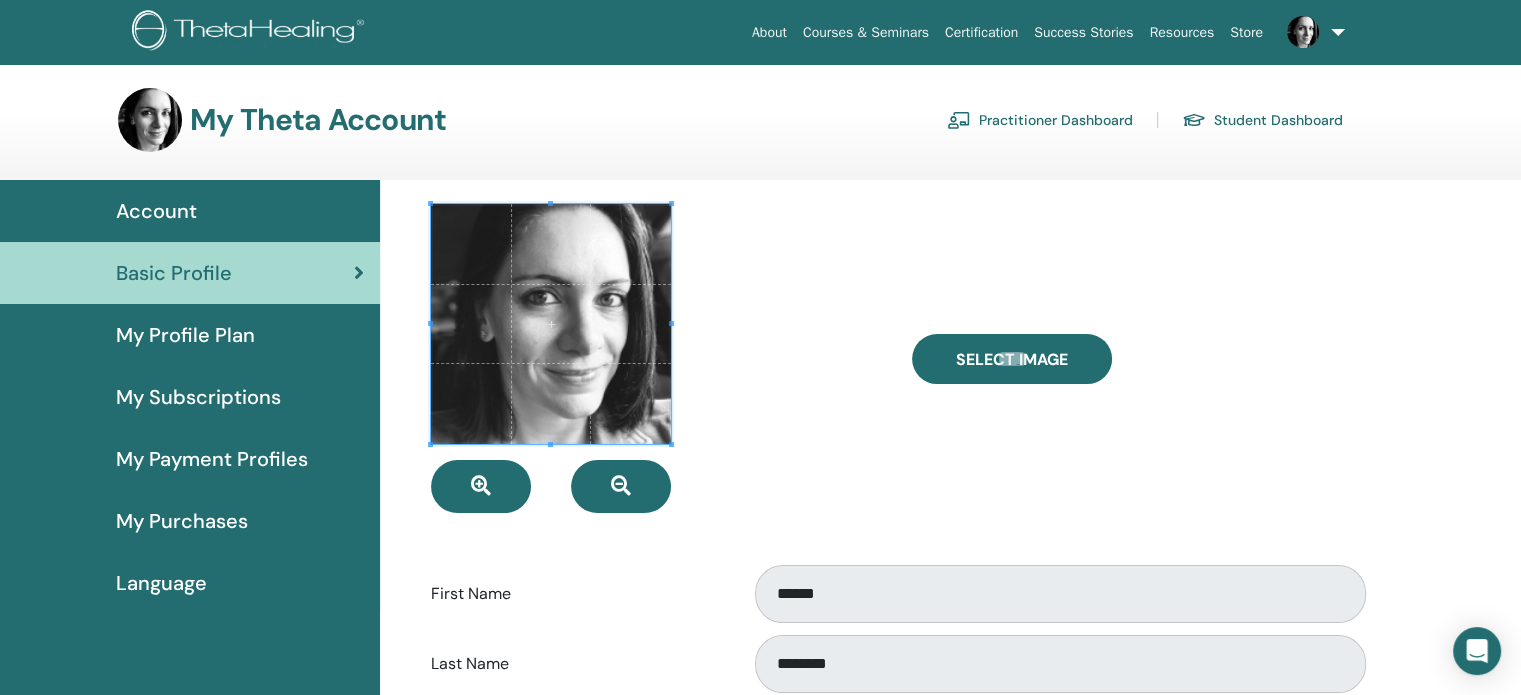 click on "Language" at bounding box center (190, 583) 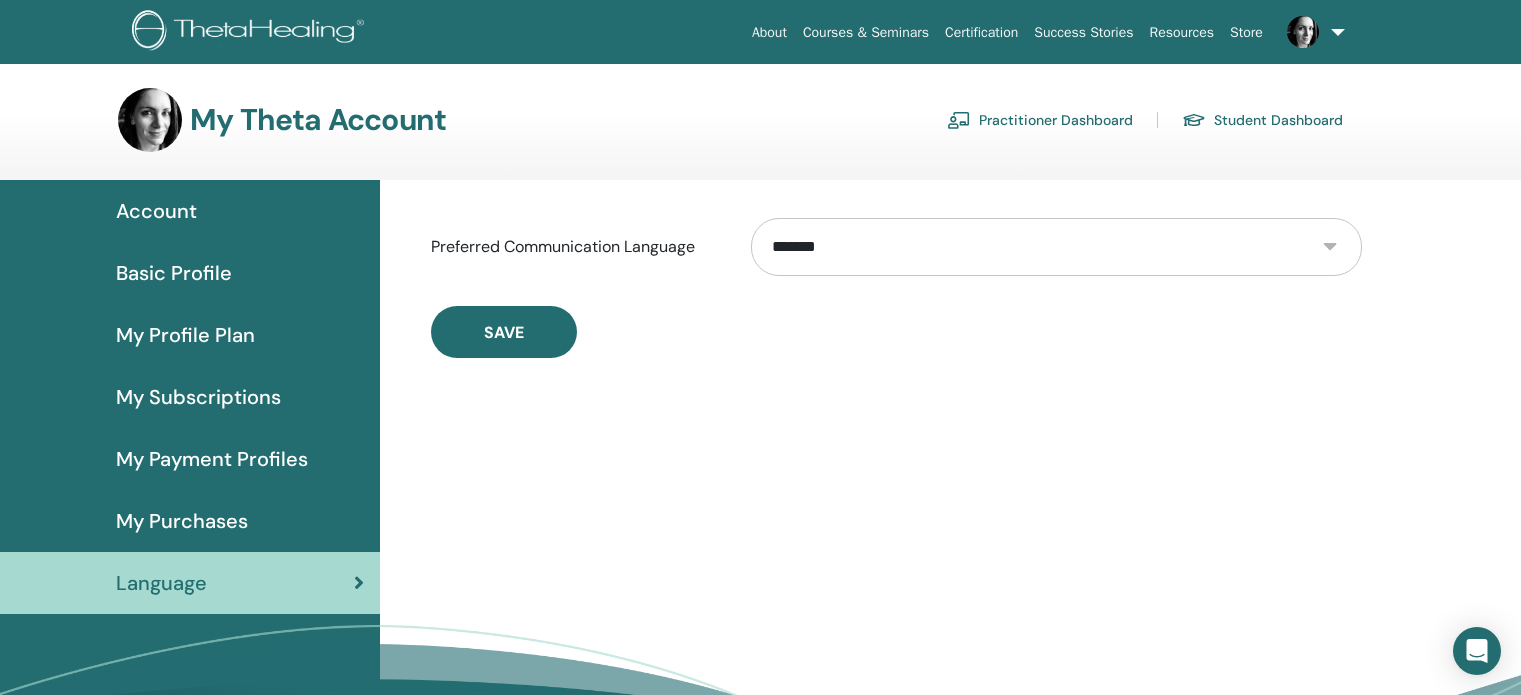 scroll, scrollTop: 0, scrollLeft: 0, axis: both 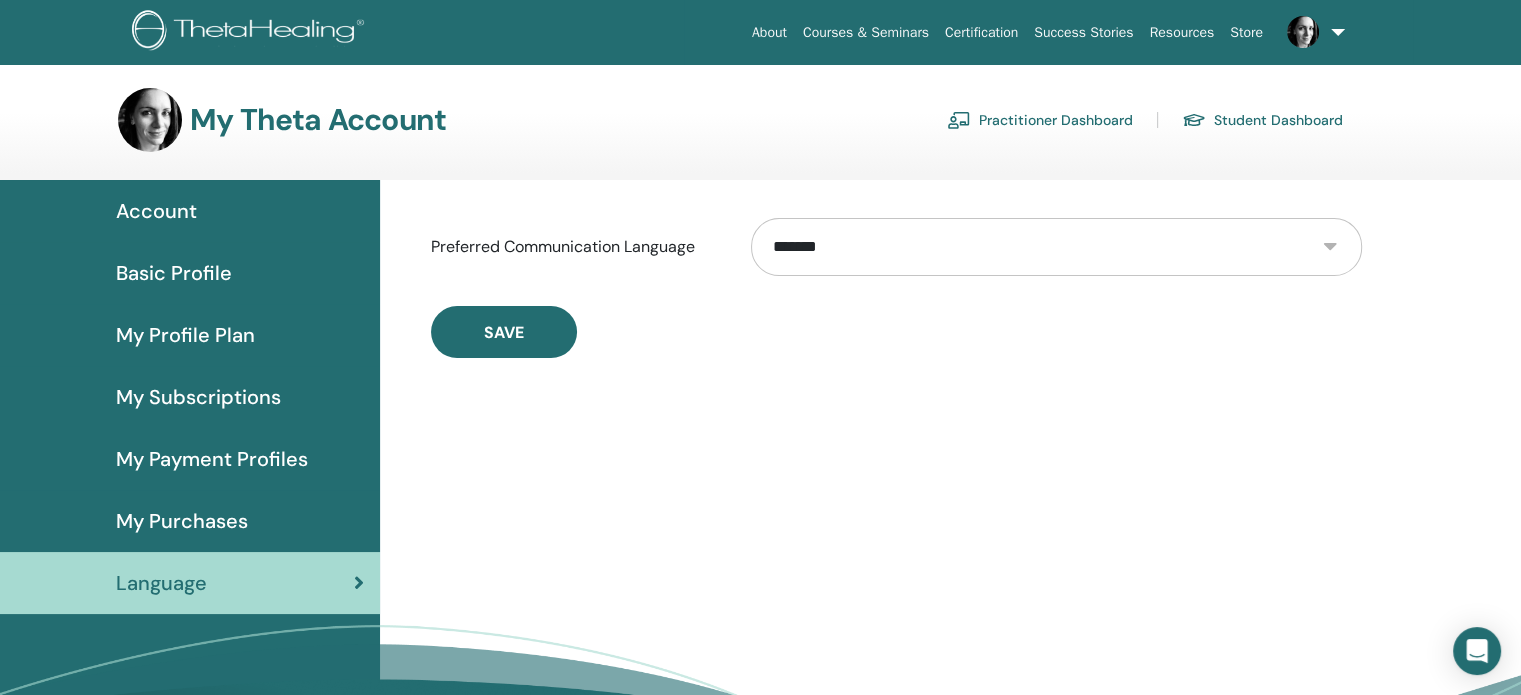 click on "**********" at bounding box center [1056, 247] 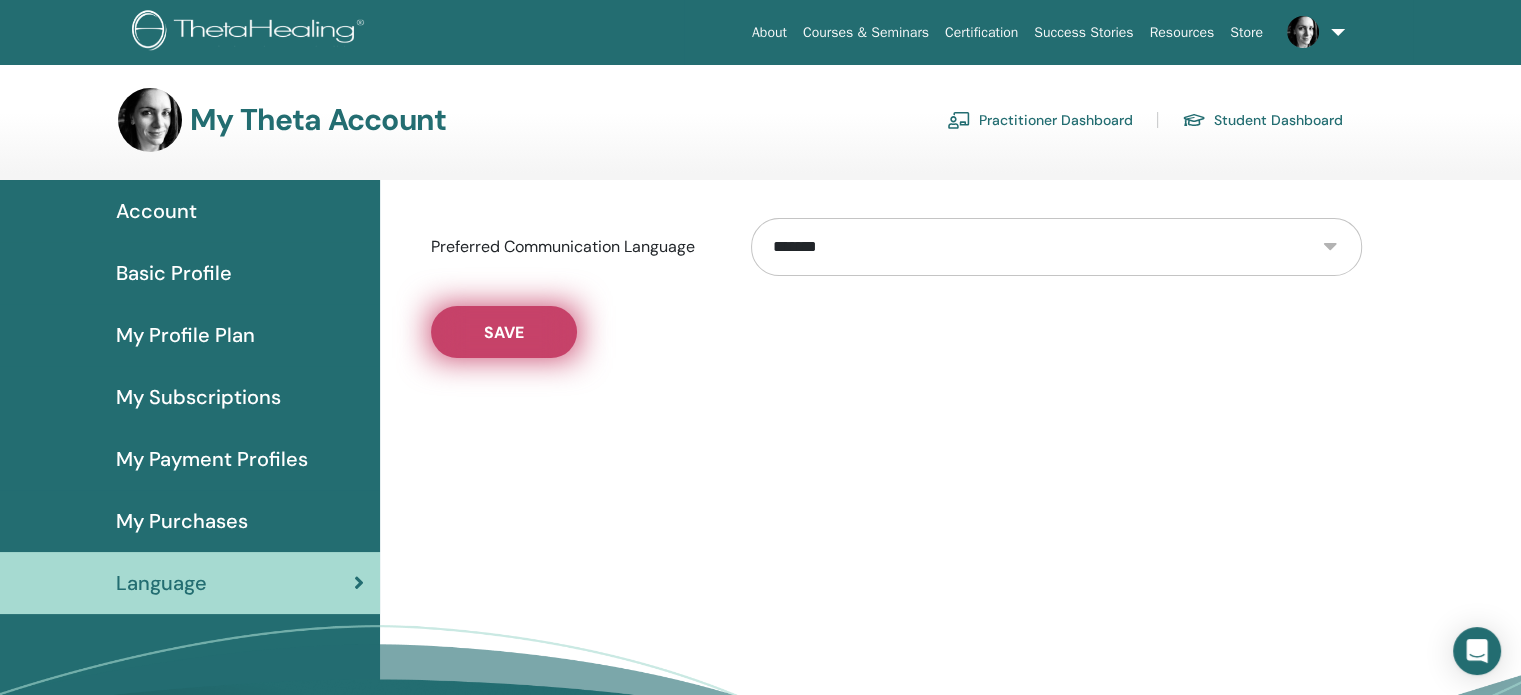click on "Save" at bounding box center (504, 332) 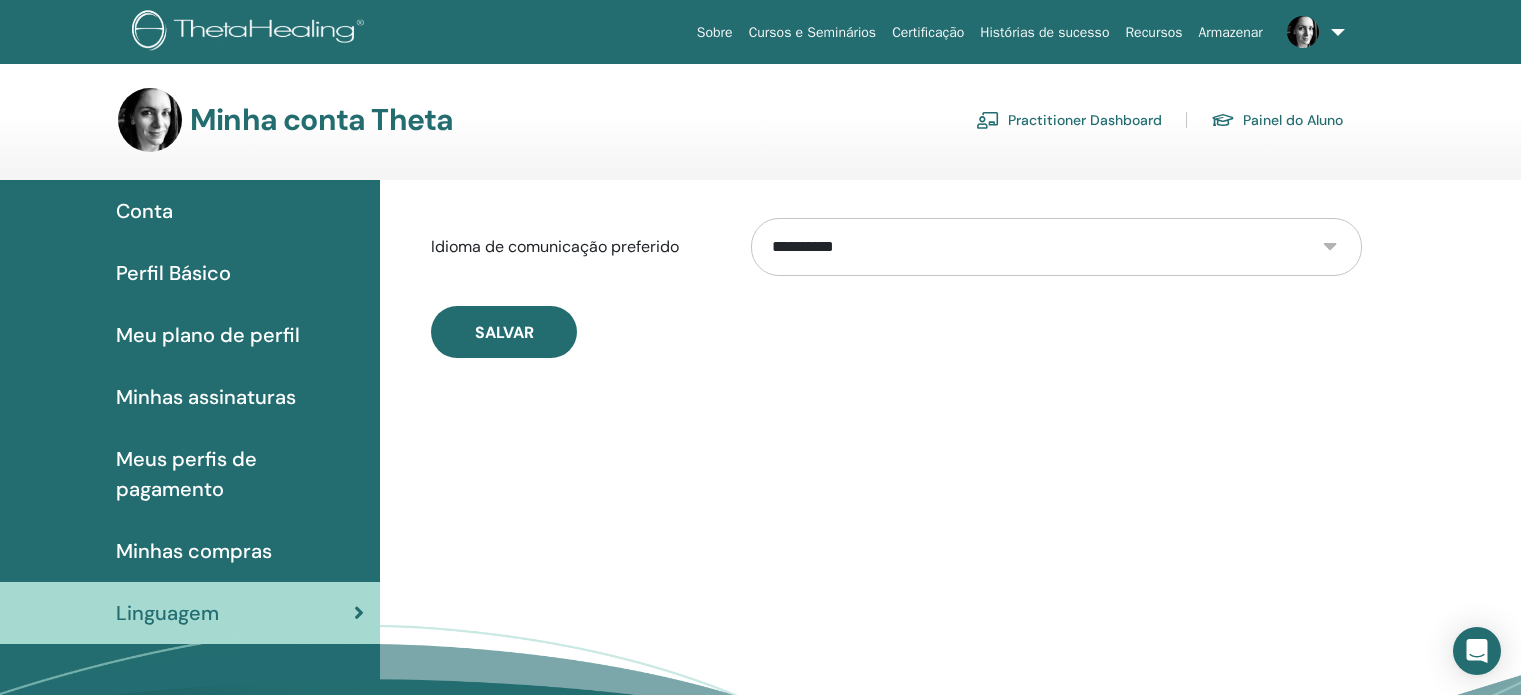 scroll, scrollTop: 0, scrollLeft: 0, axis: both 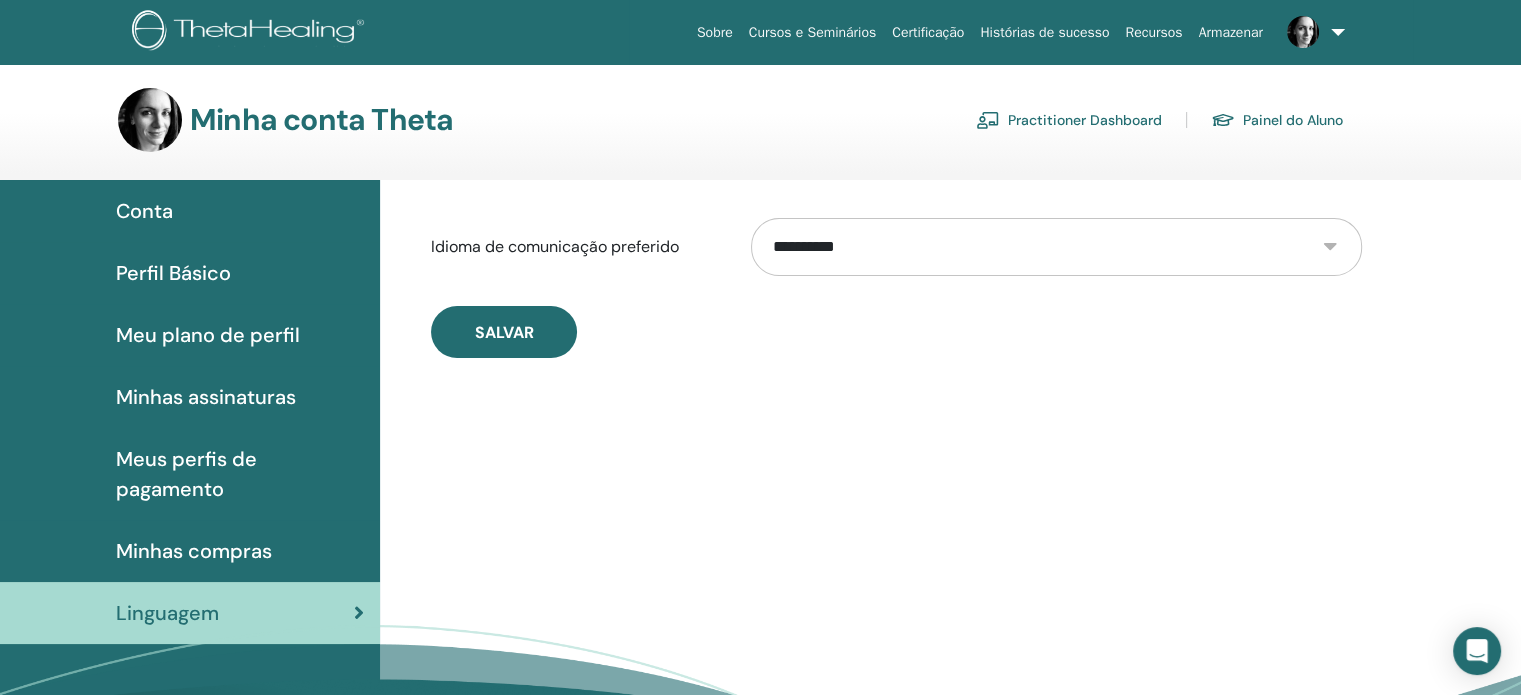 click on "Certificação" at bounding box center (928, 32) 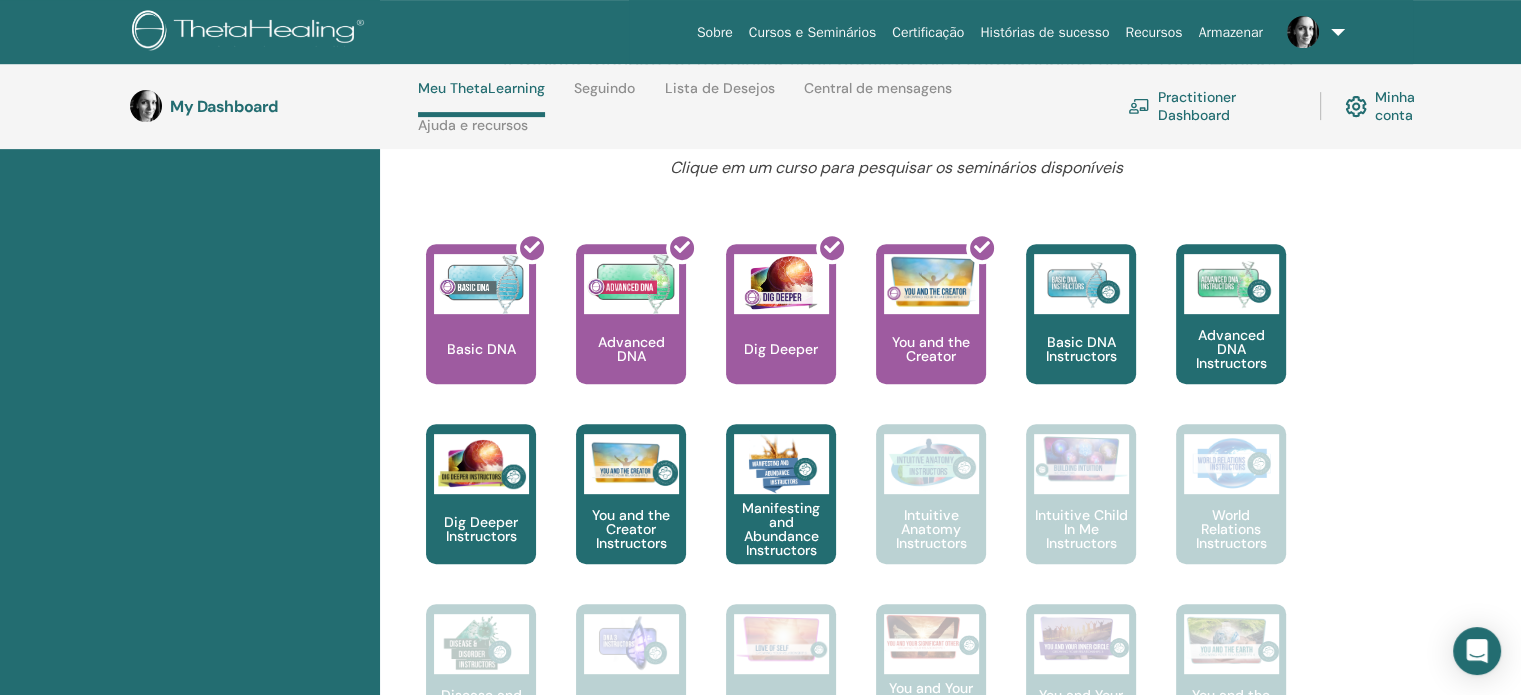 scroll, scrollTop: 784, scrollLeft: 0, axis: vertical 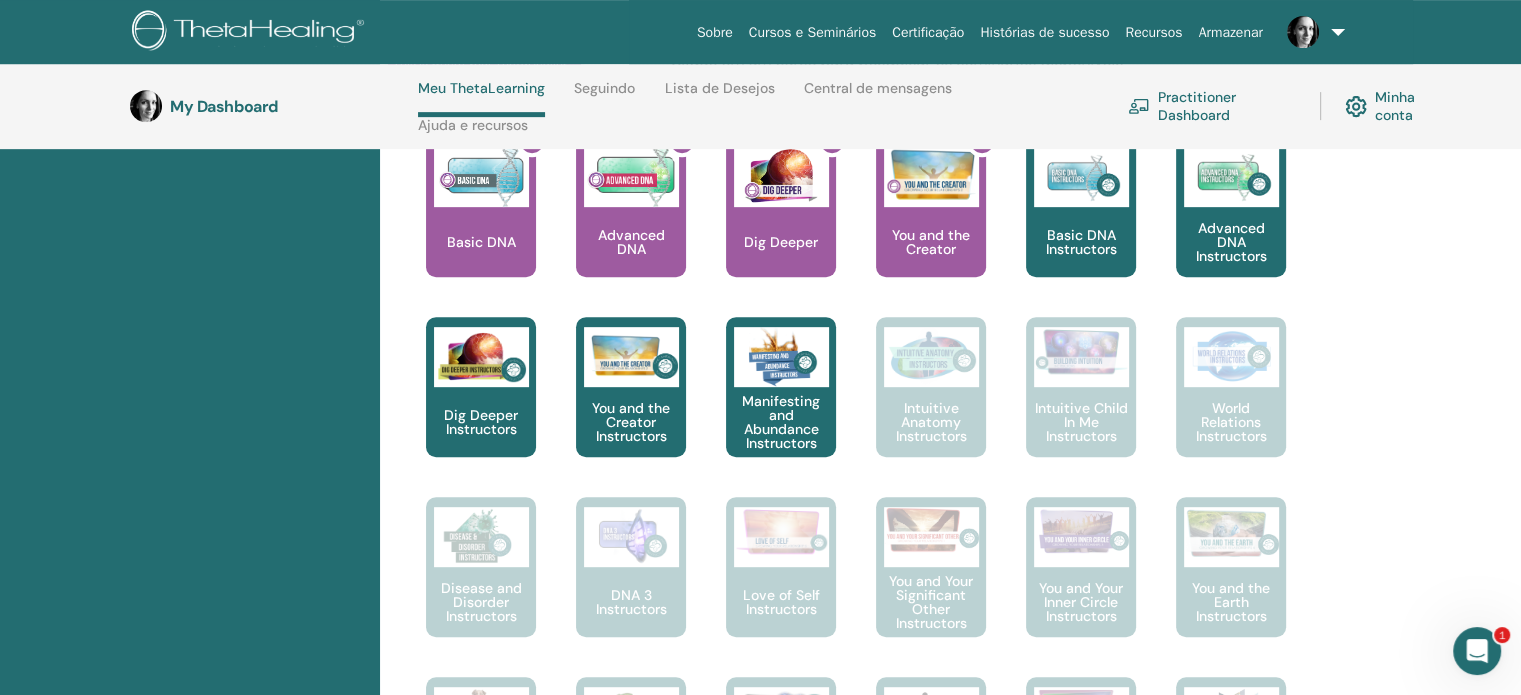 click at bounding box center (493, 215) 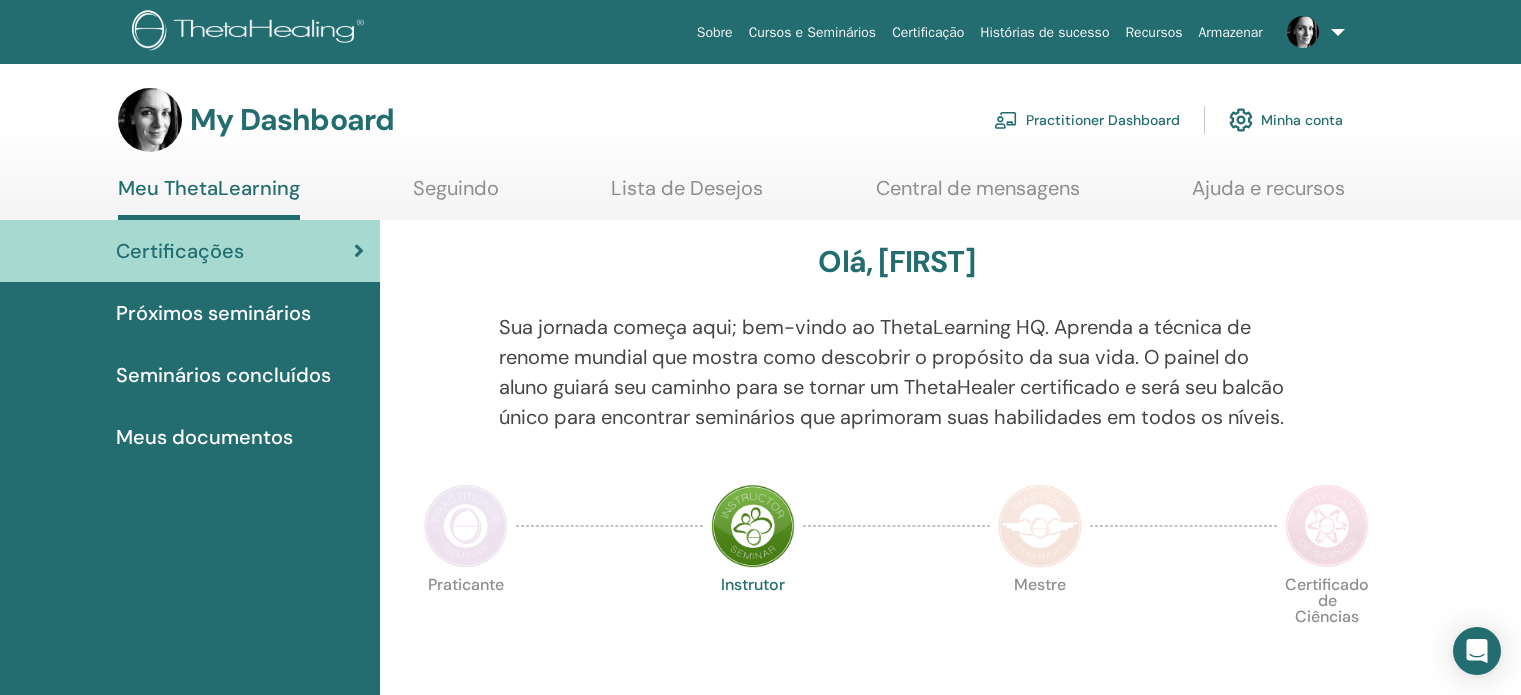 scroll, scrollTop: 0, scrollLeft: 0, axis: both 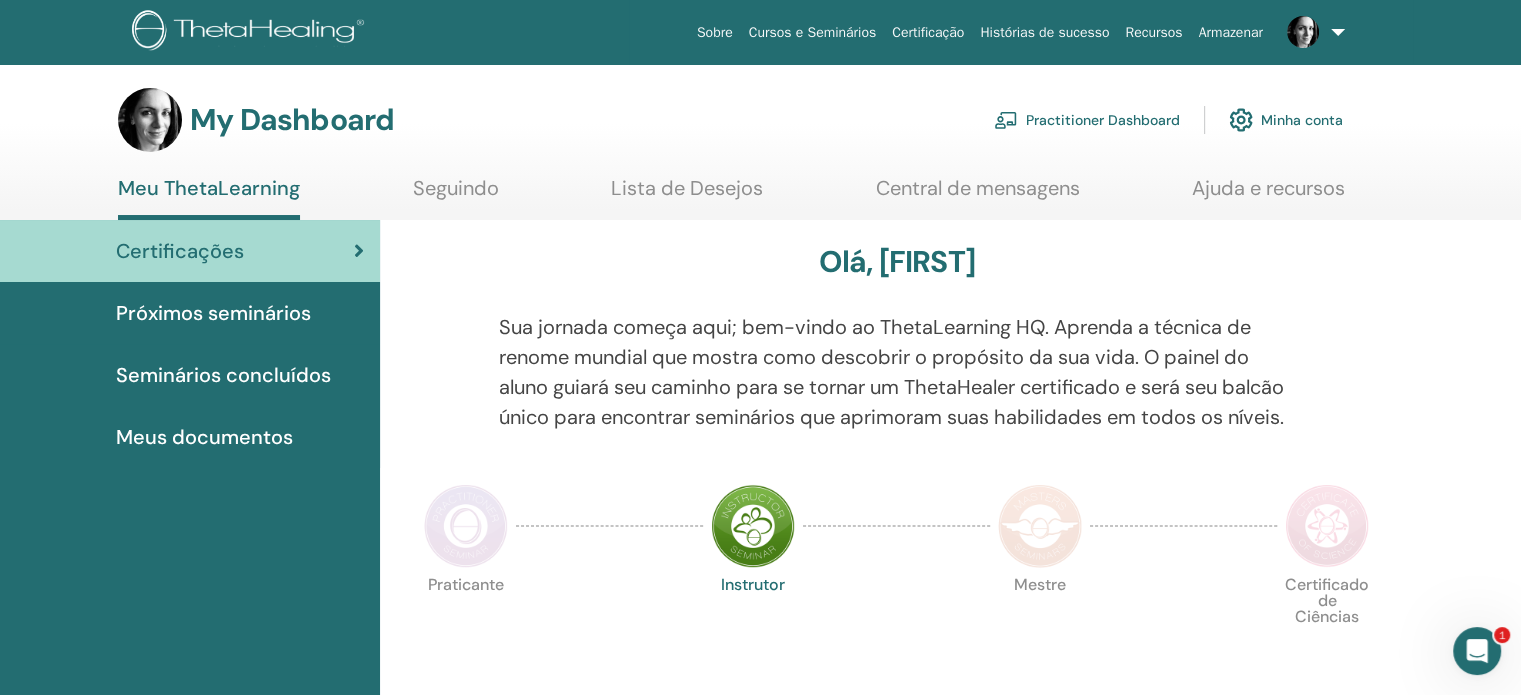 click on "Meus documentos" at bounding box center (204, 437) 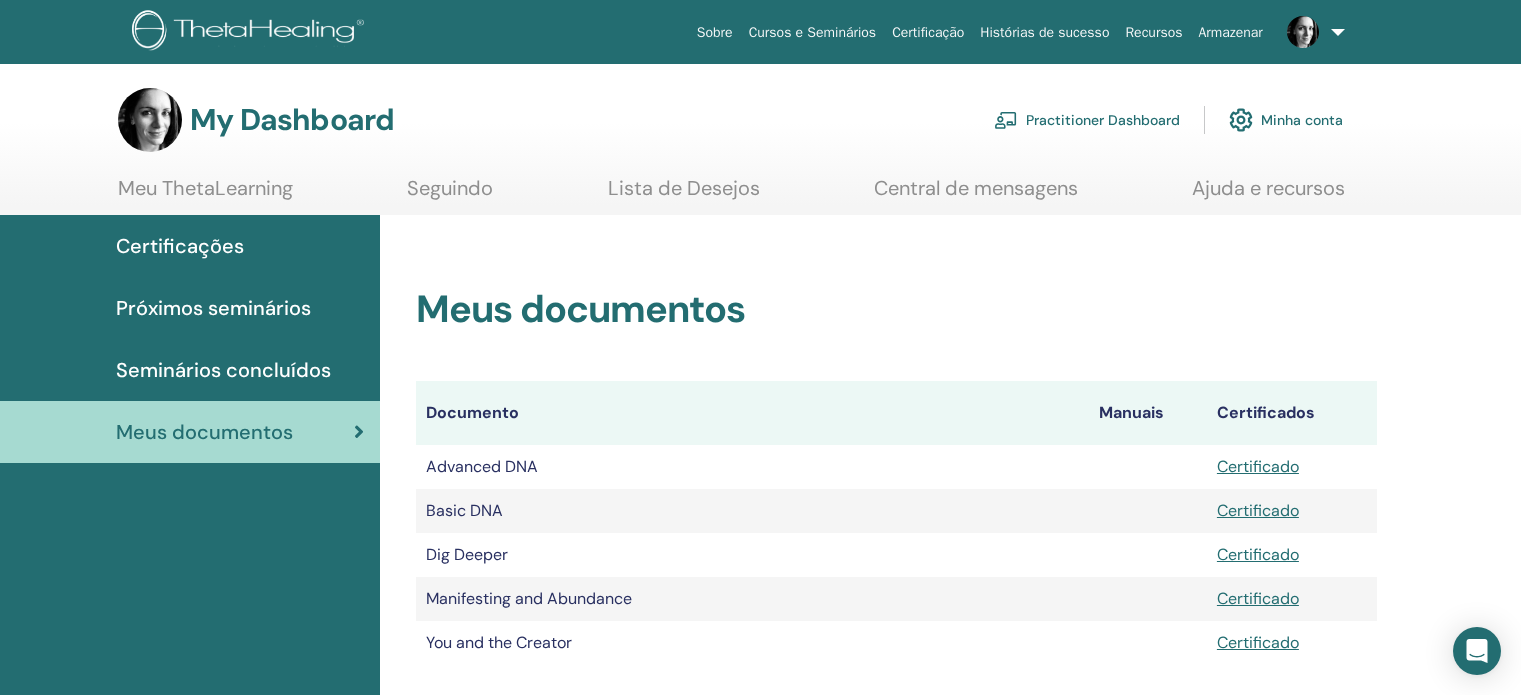 scroll, scrollTop: 0, scrollLeft: 0, axis: both 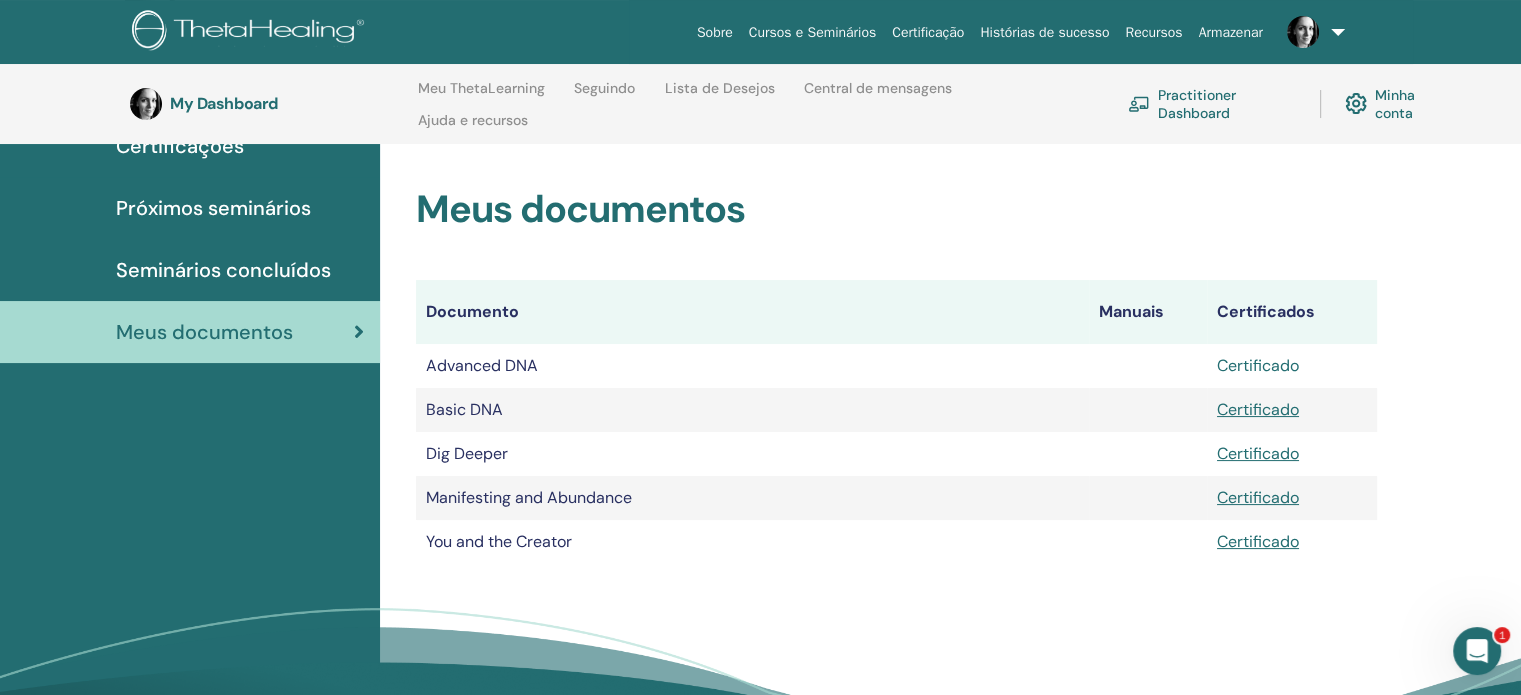 click on "Certificado" at bounding box center (1258, 365) 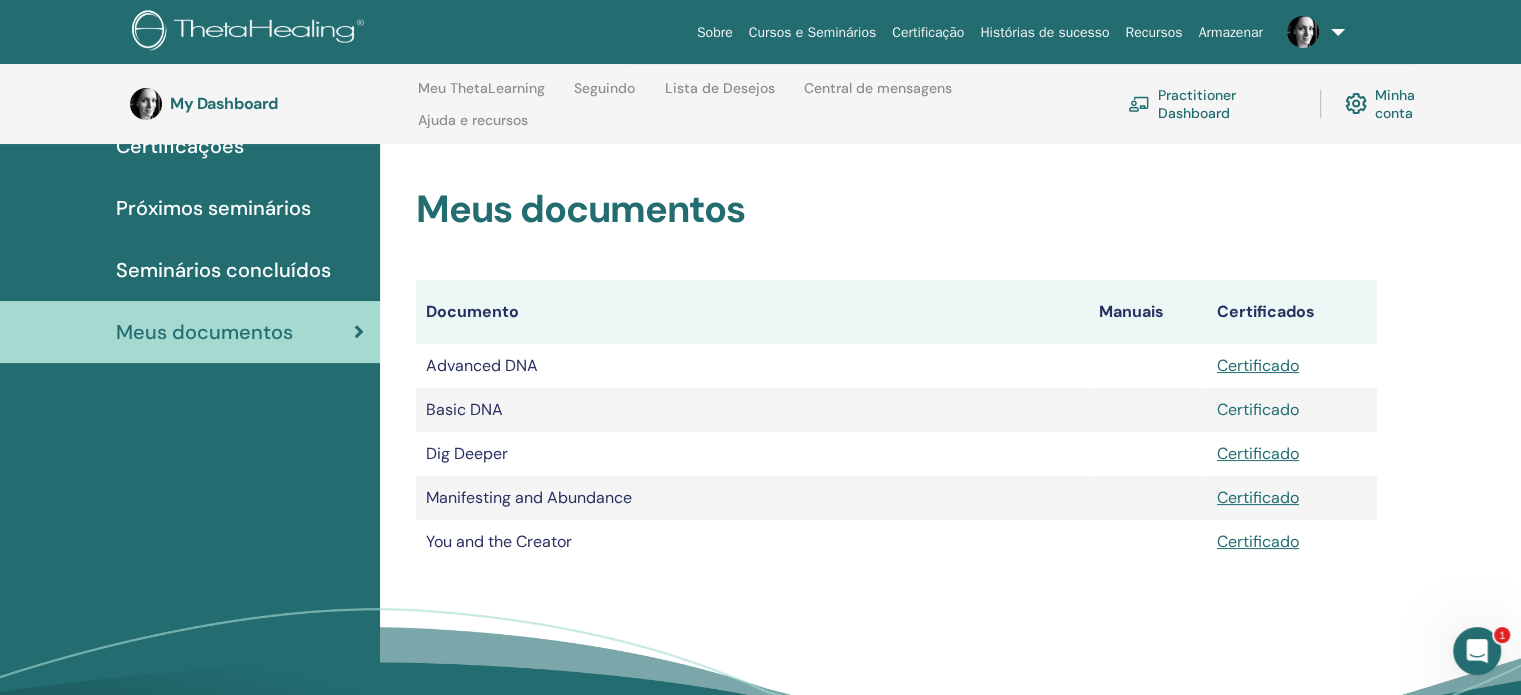 click on "Certificado" at bounding box center [1258, 409] 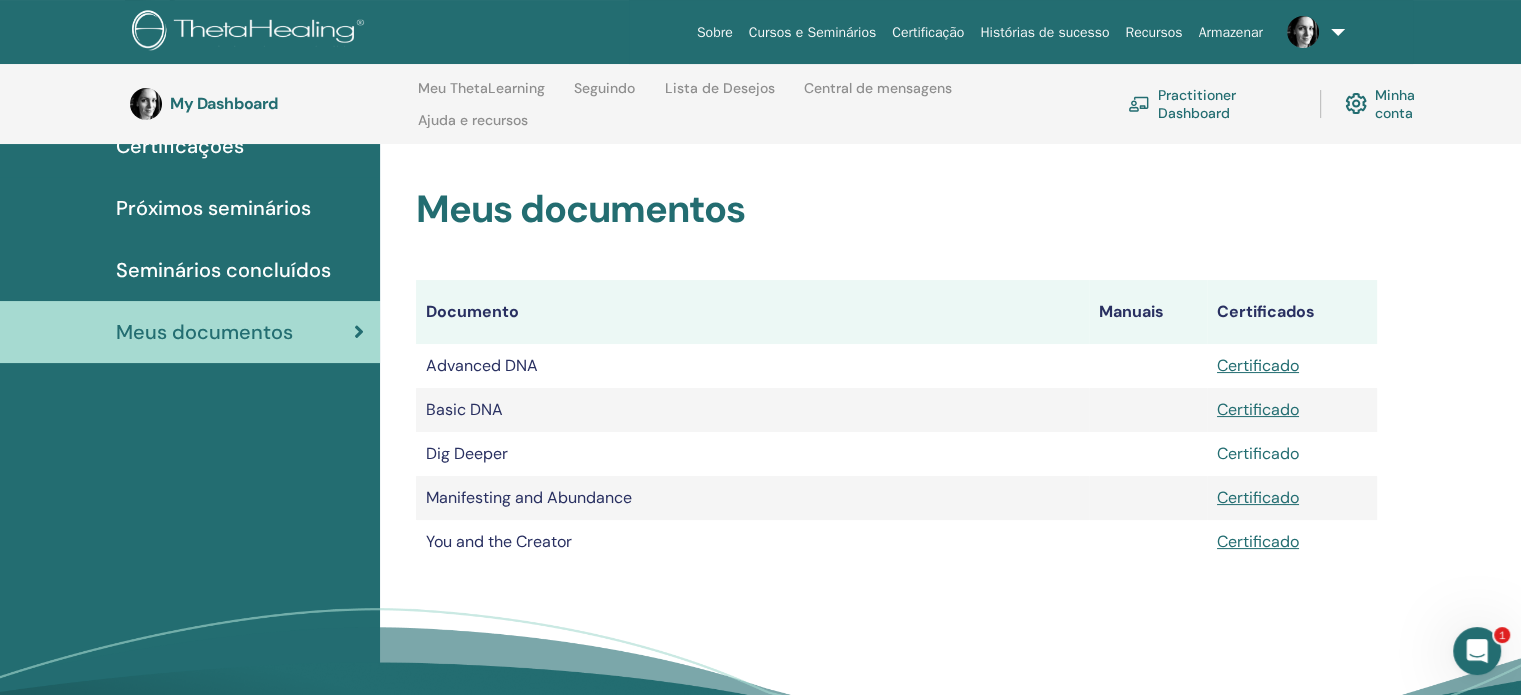 click on "Certificado" at bounding box center (1258, 453) 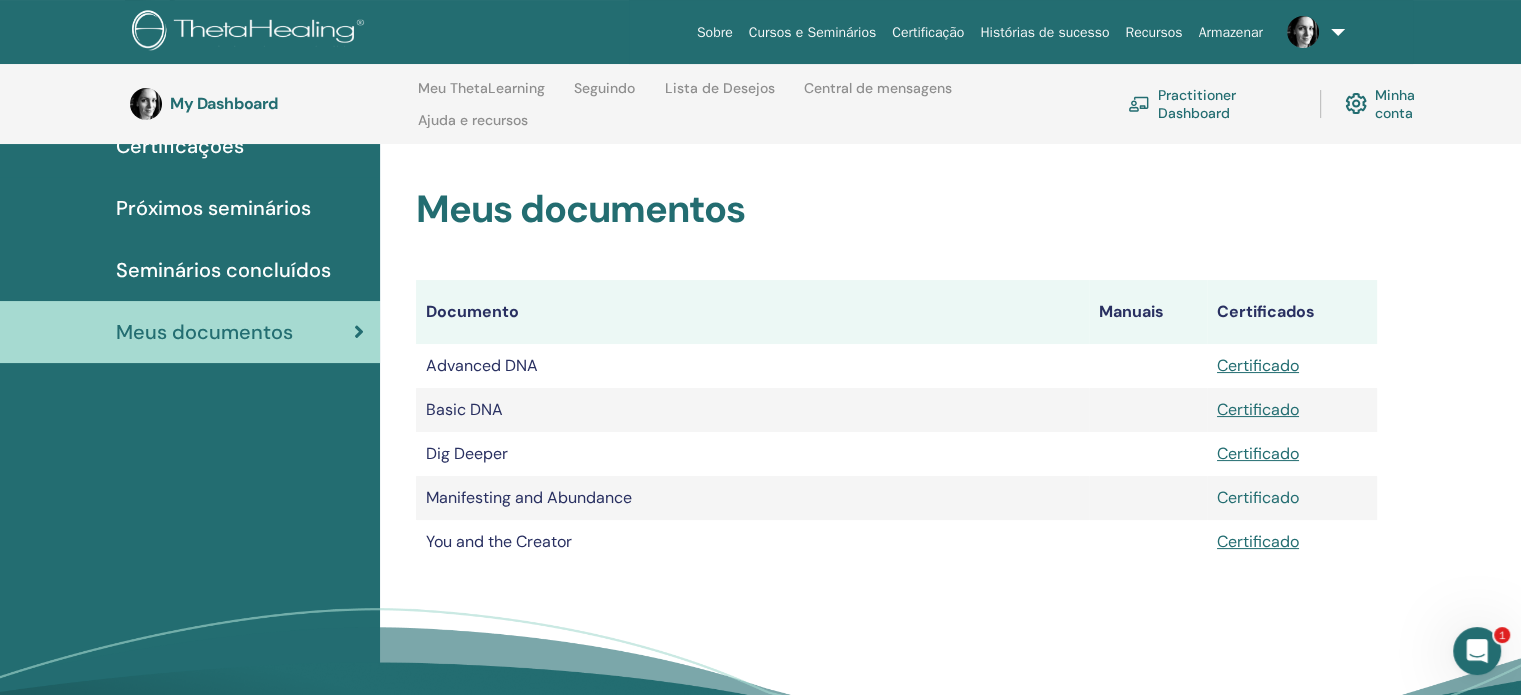 click on "Certificado" at bounding box center [1258, 497] 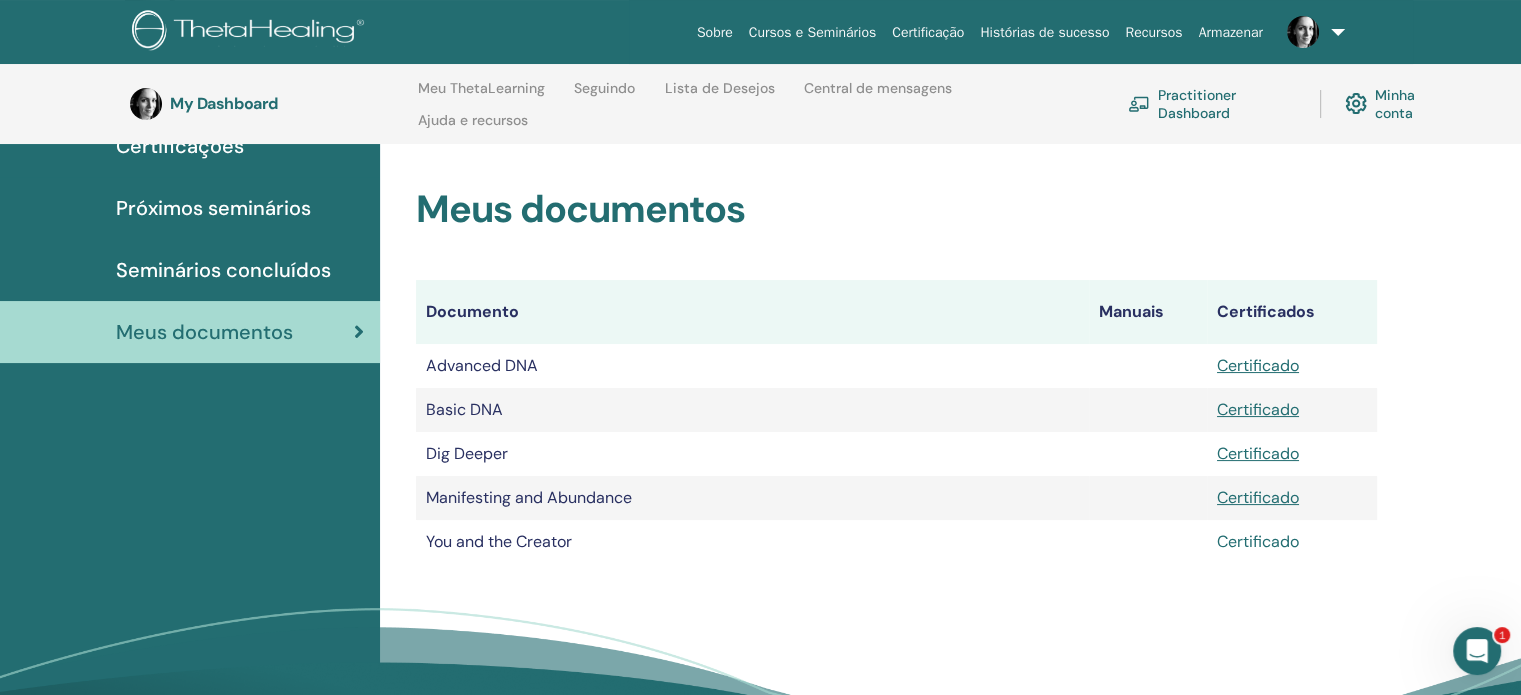 click on "Certificado" at bounding box center (1258, 541) 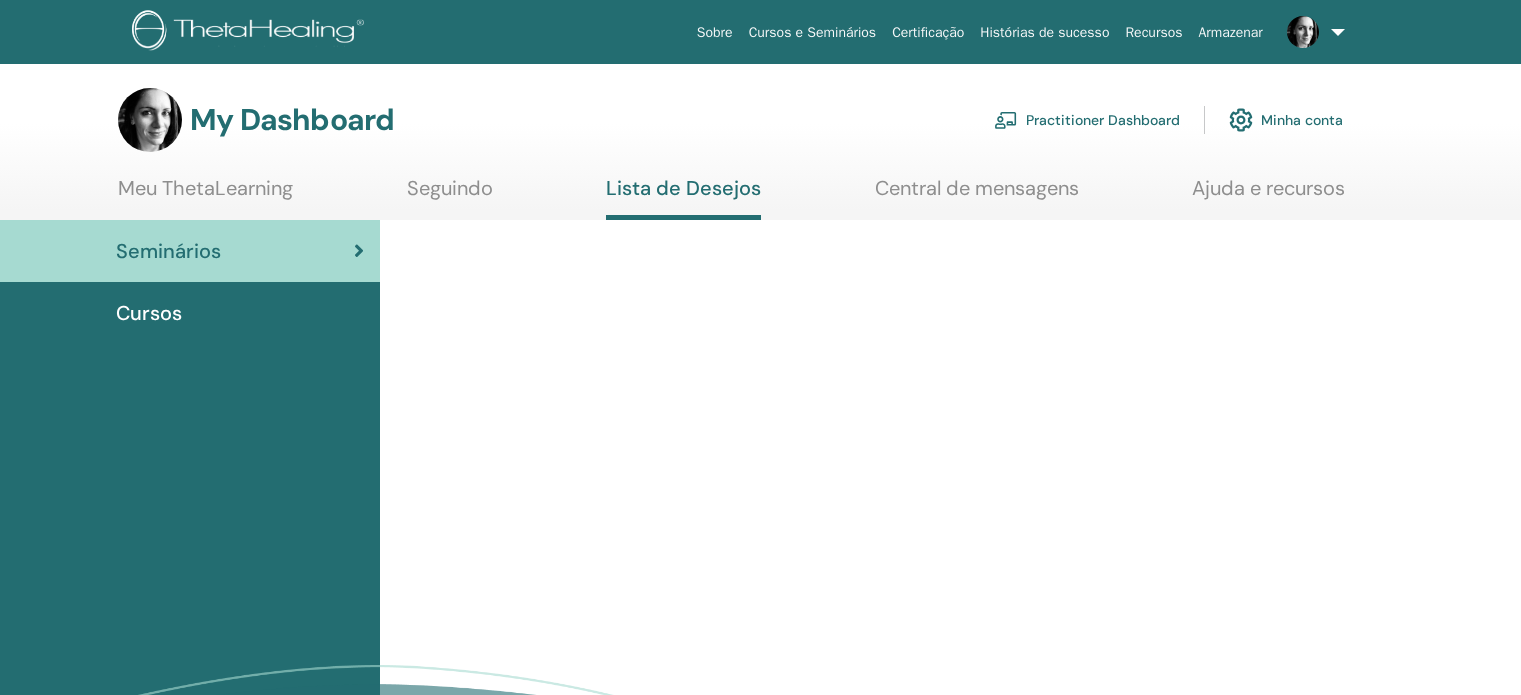 scroll, scrollTop: 0, scrollLeft: 0, axis: both 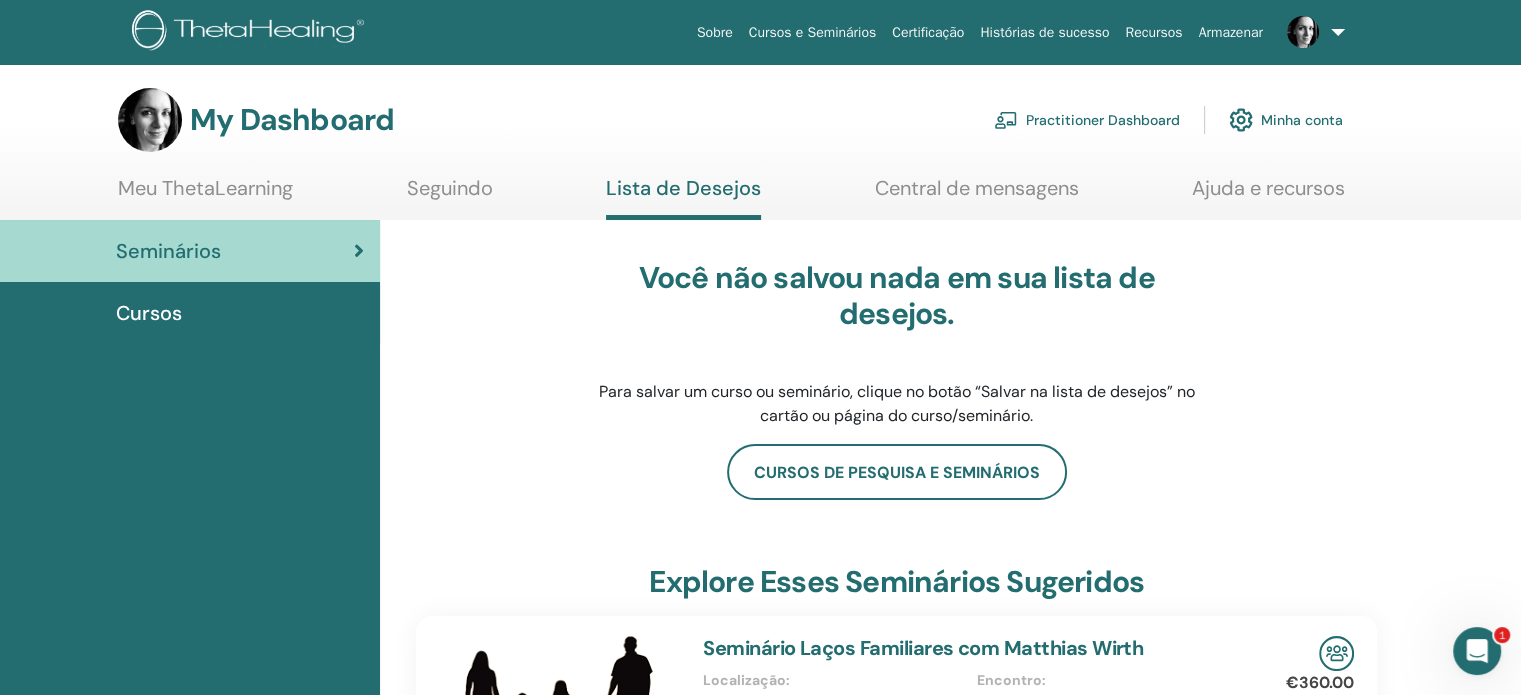 click on "Meu ThetaLearning" at bounding box center [205, 195] 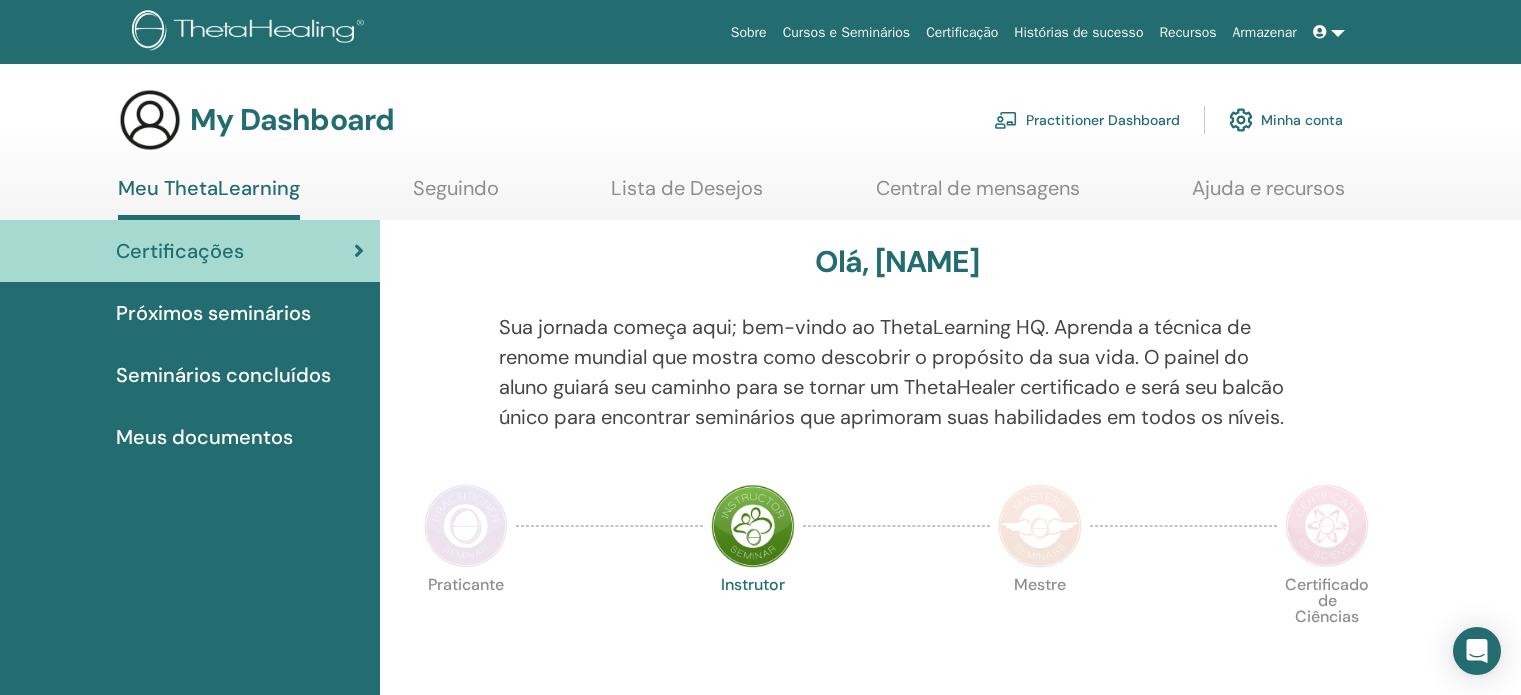 scroll, scrollTop: 0, scrollLeft: 0, axis: both 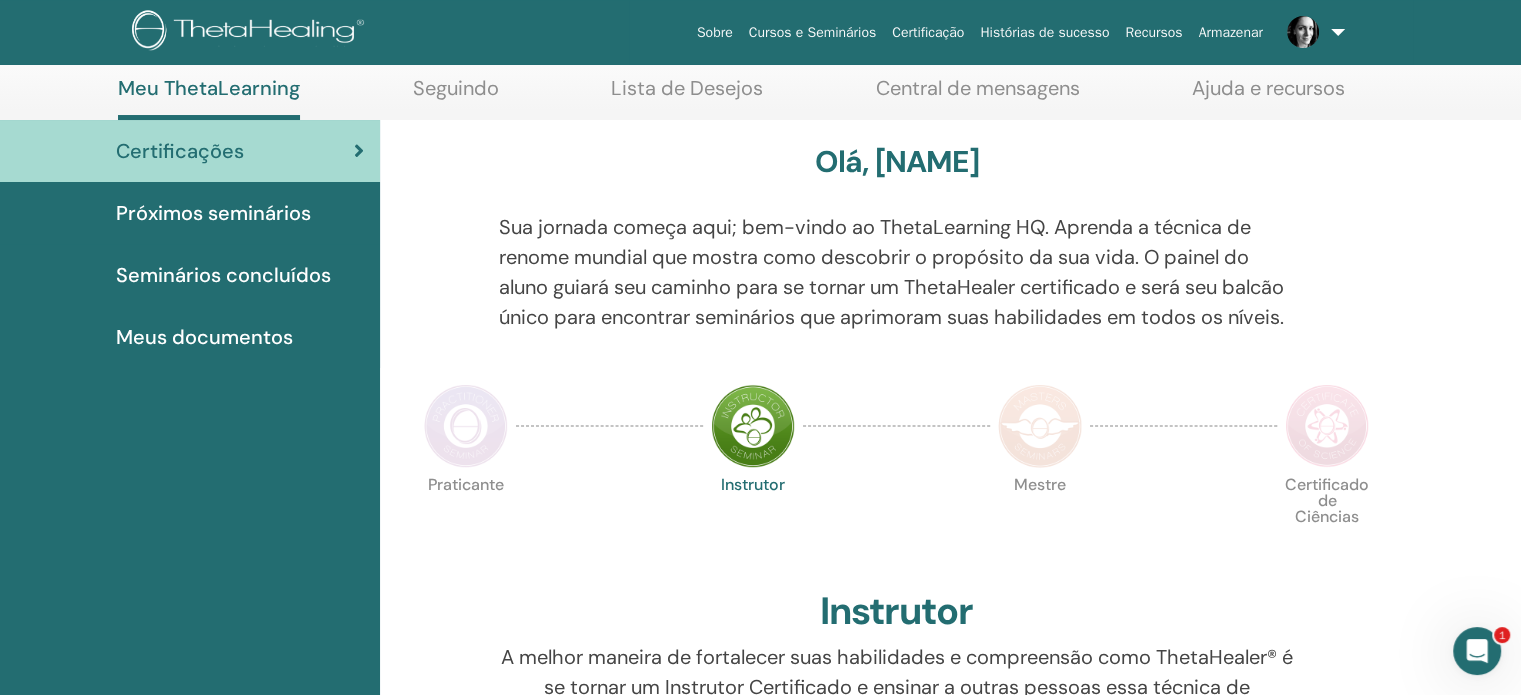 click on "Seminários concluídos" at bounding box center [223, 275] 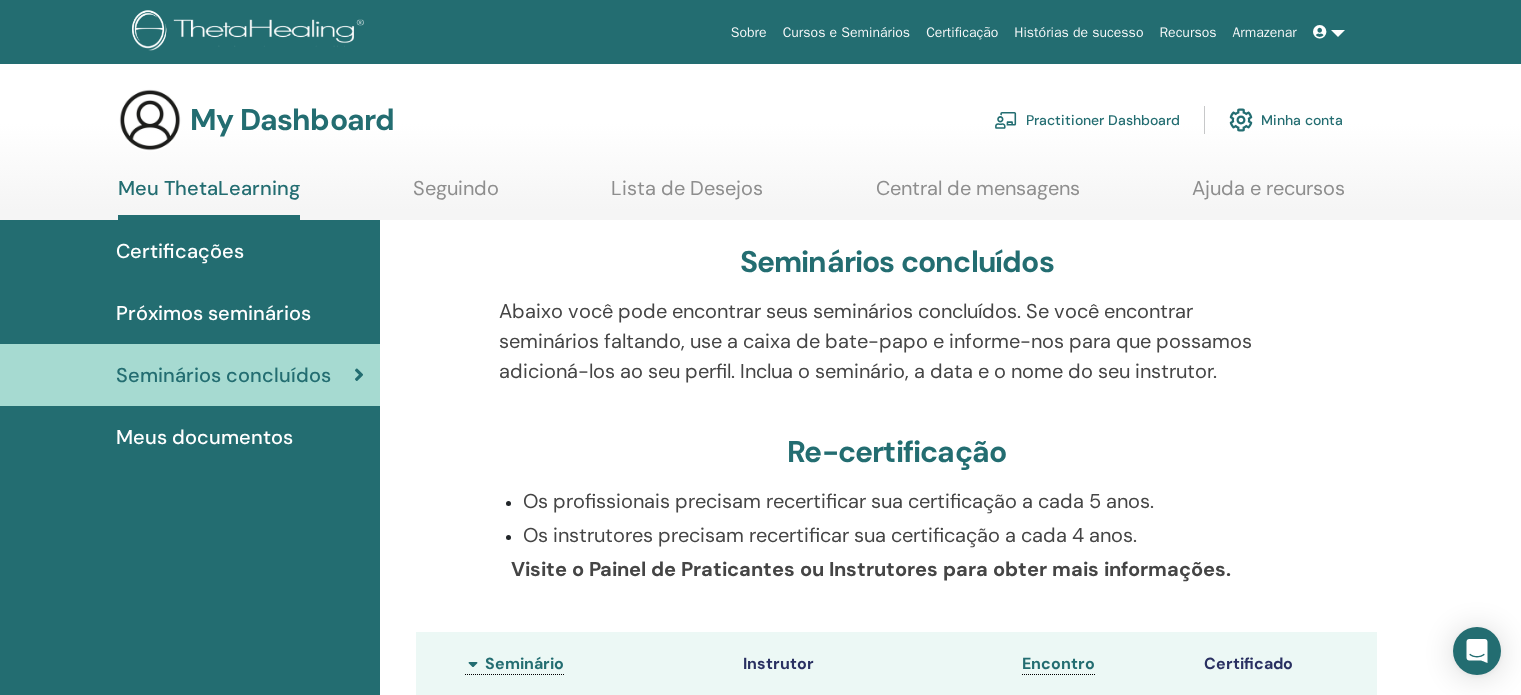 scroll, scrollTop: 0, scrollLeft: 0, axis: both 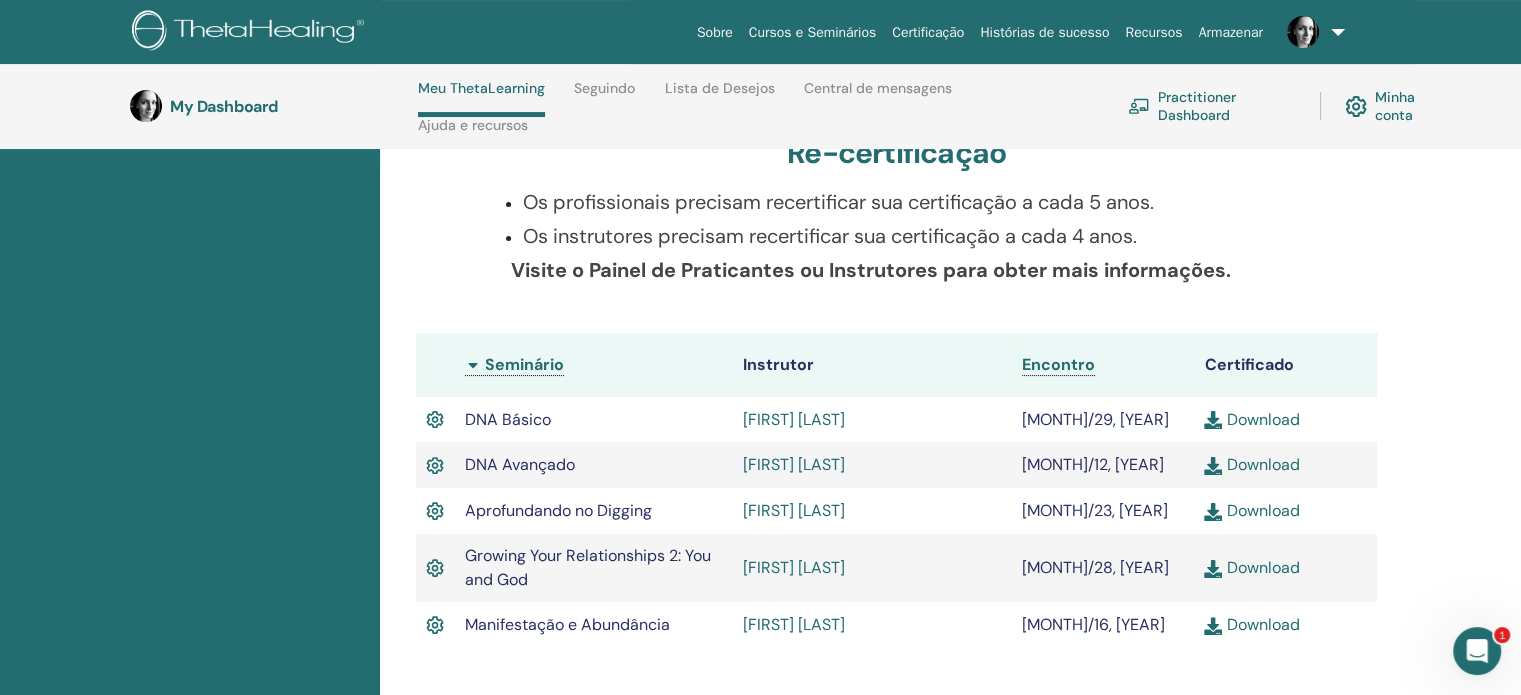 click 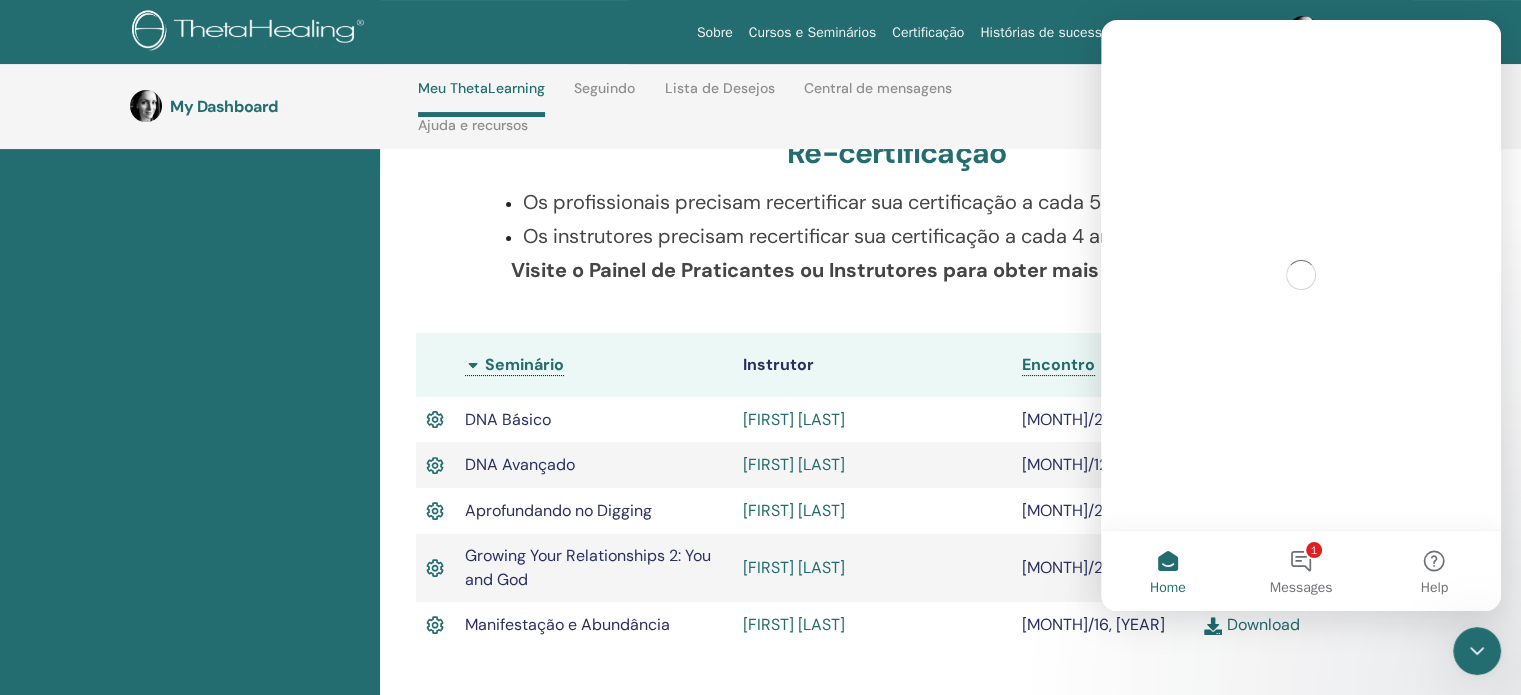 scroll, scrollTop: 0, scrollLeft: 0, axis: both 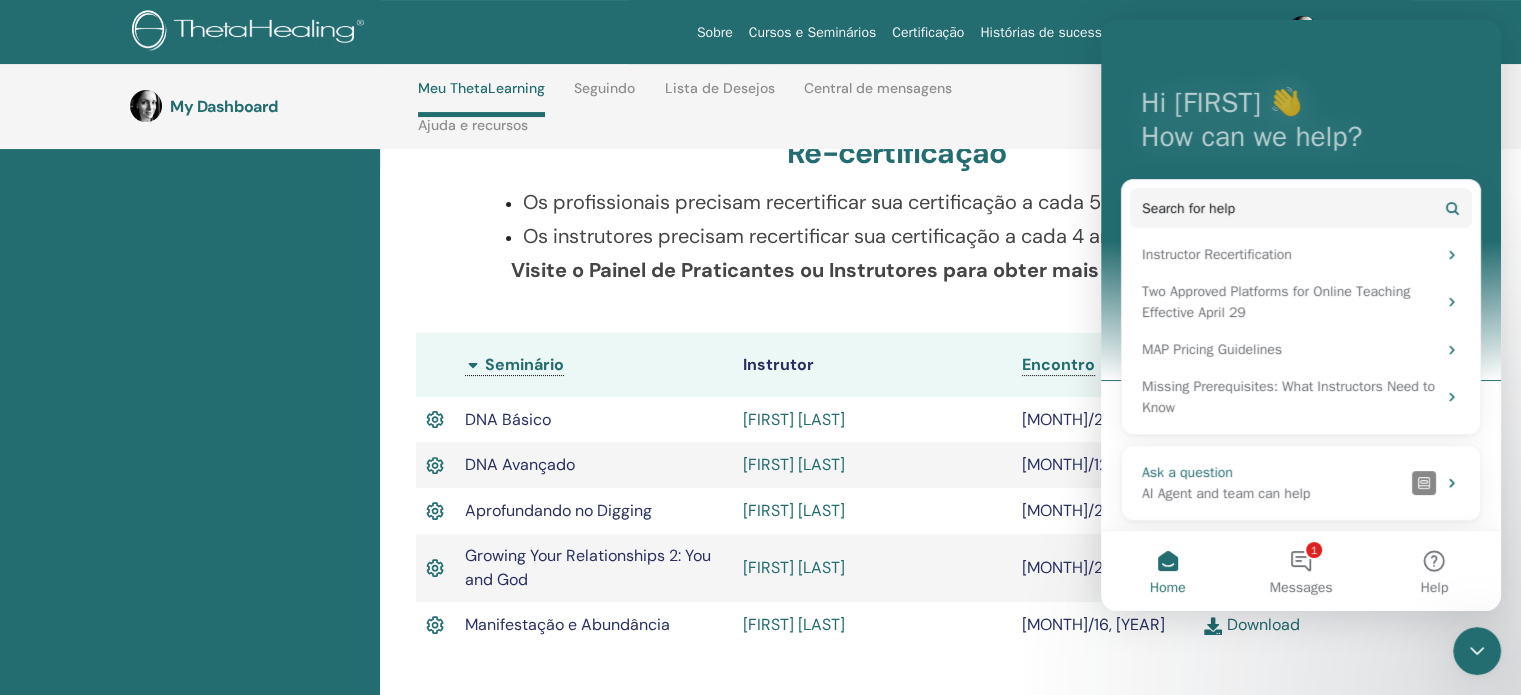 click on "AI Agent and team can help" at bounding box center [1273, 493] 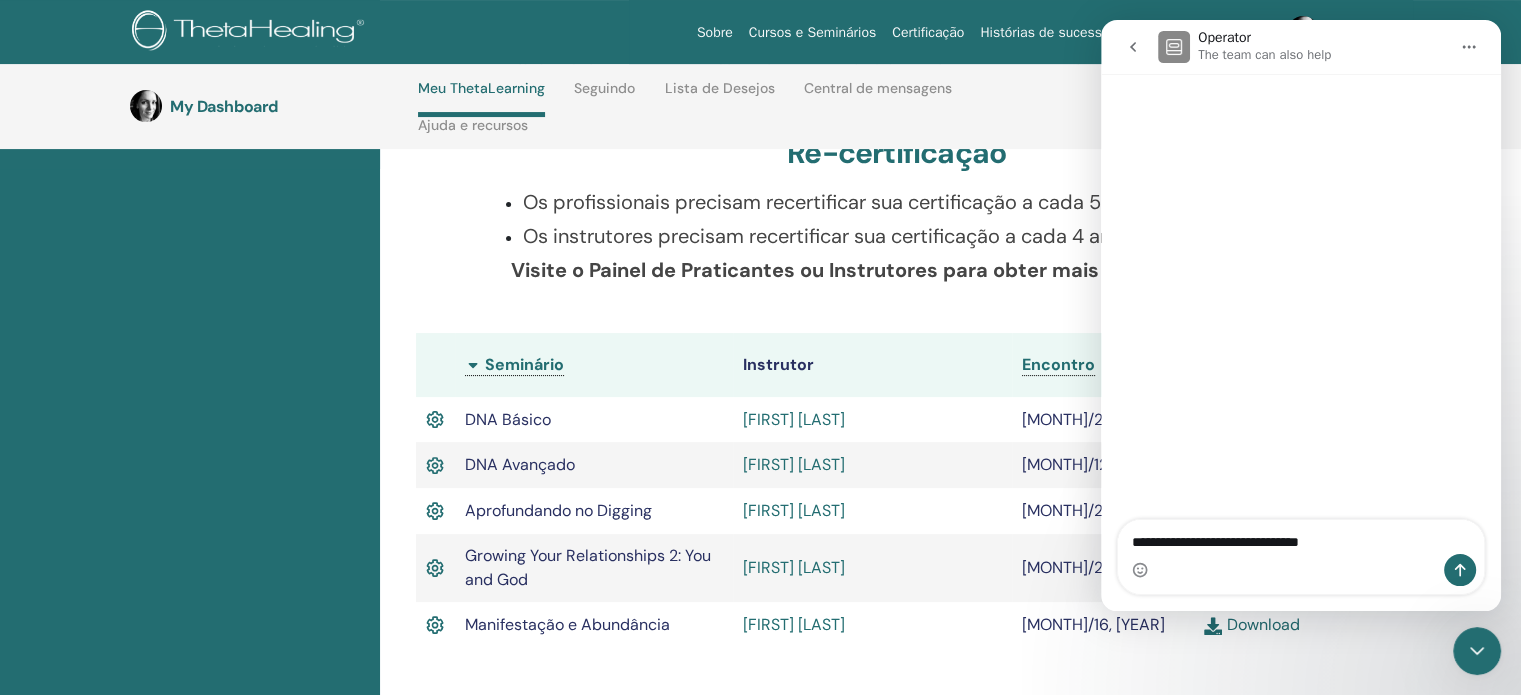 click on "**********" at bounding box center (1301, 537) 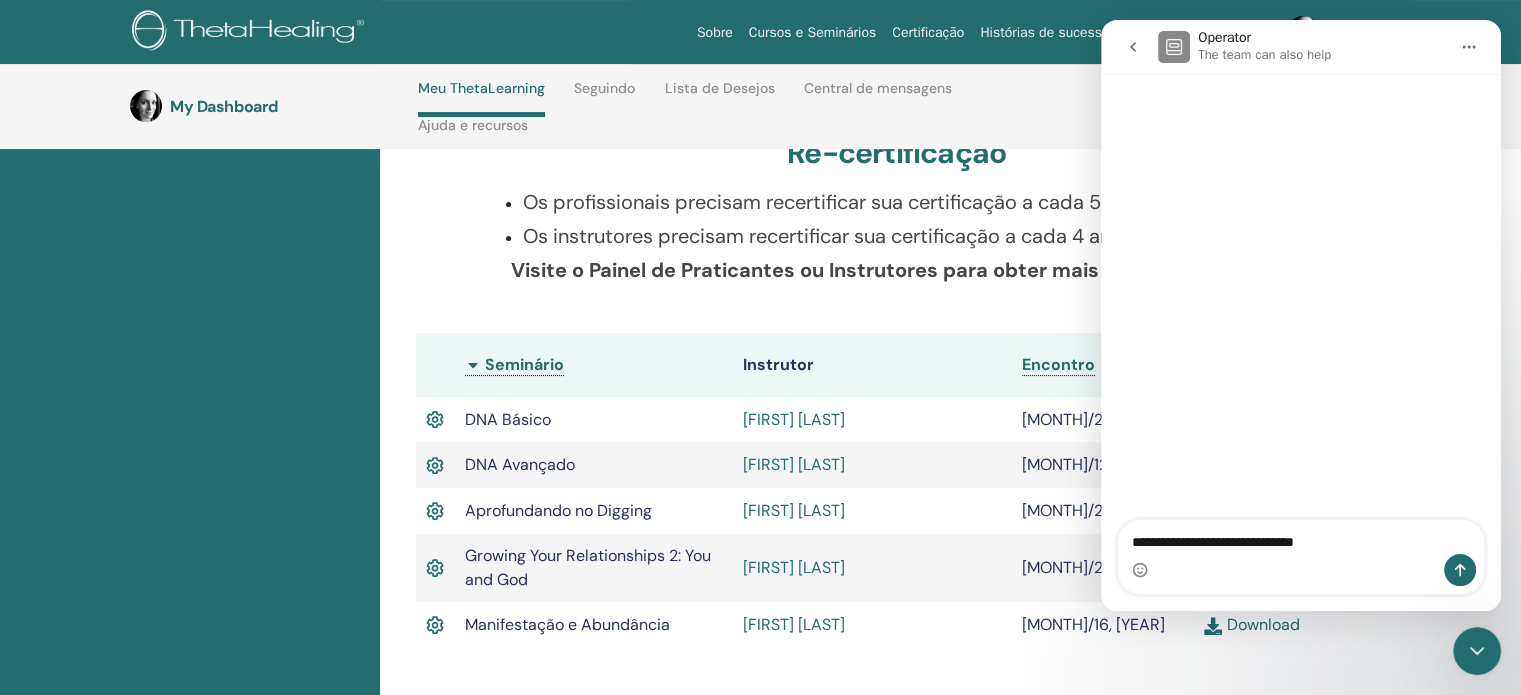 type on "**********" 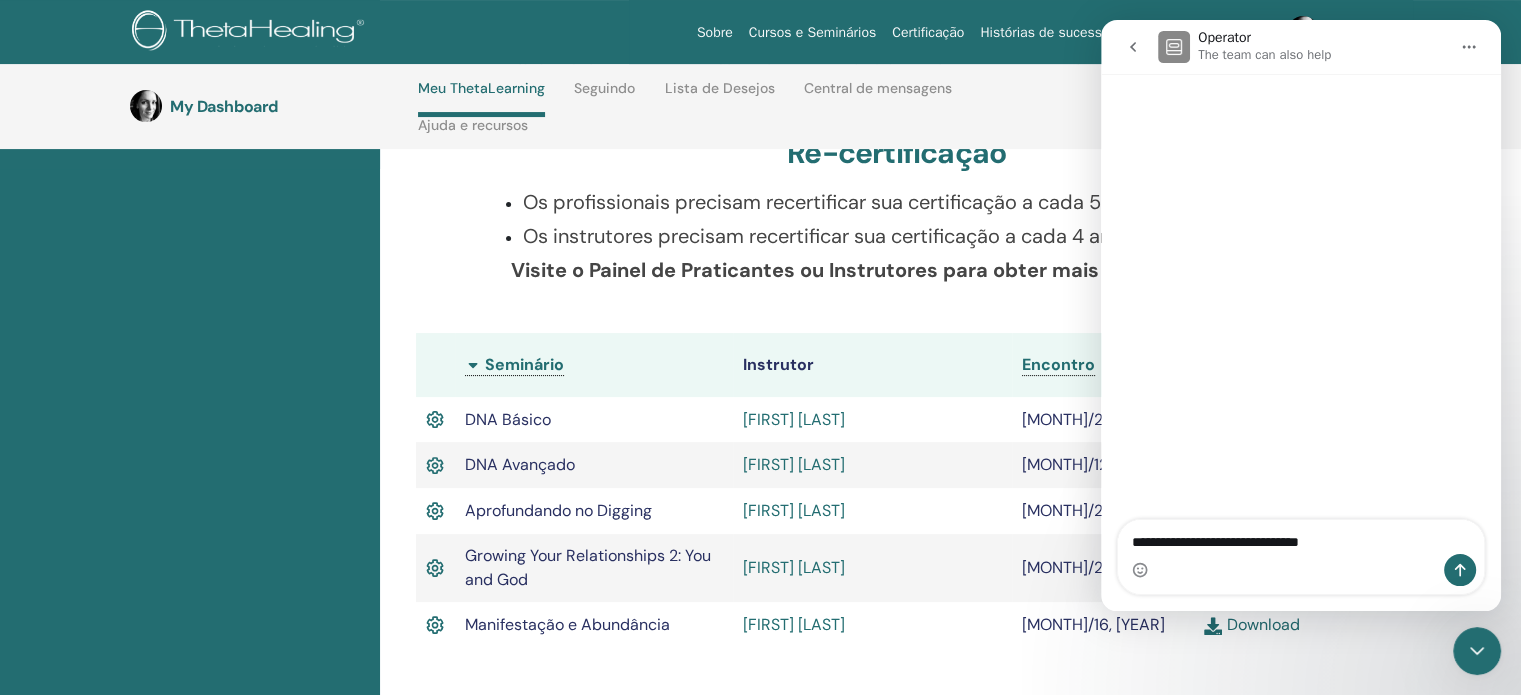 type 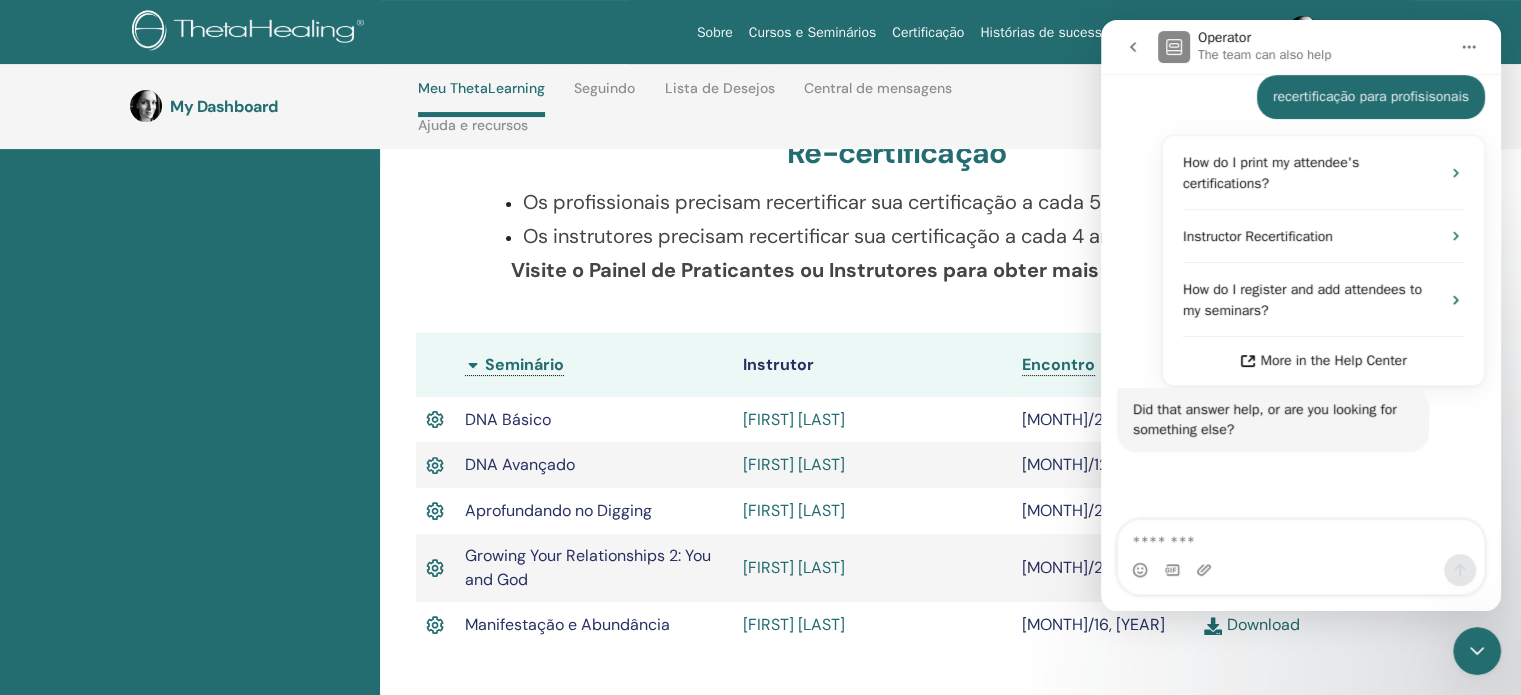 scroll, scrollTop: 232, scrollLeft: 0, axis: vertical 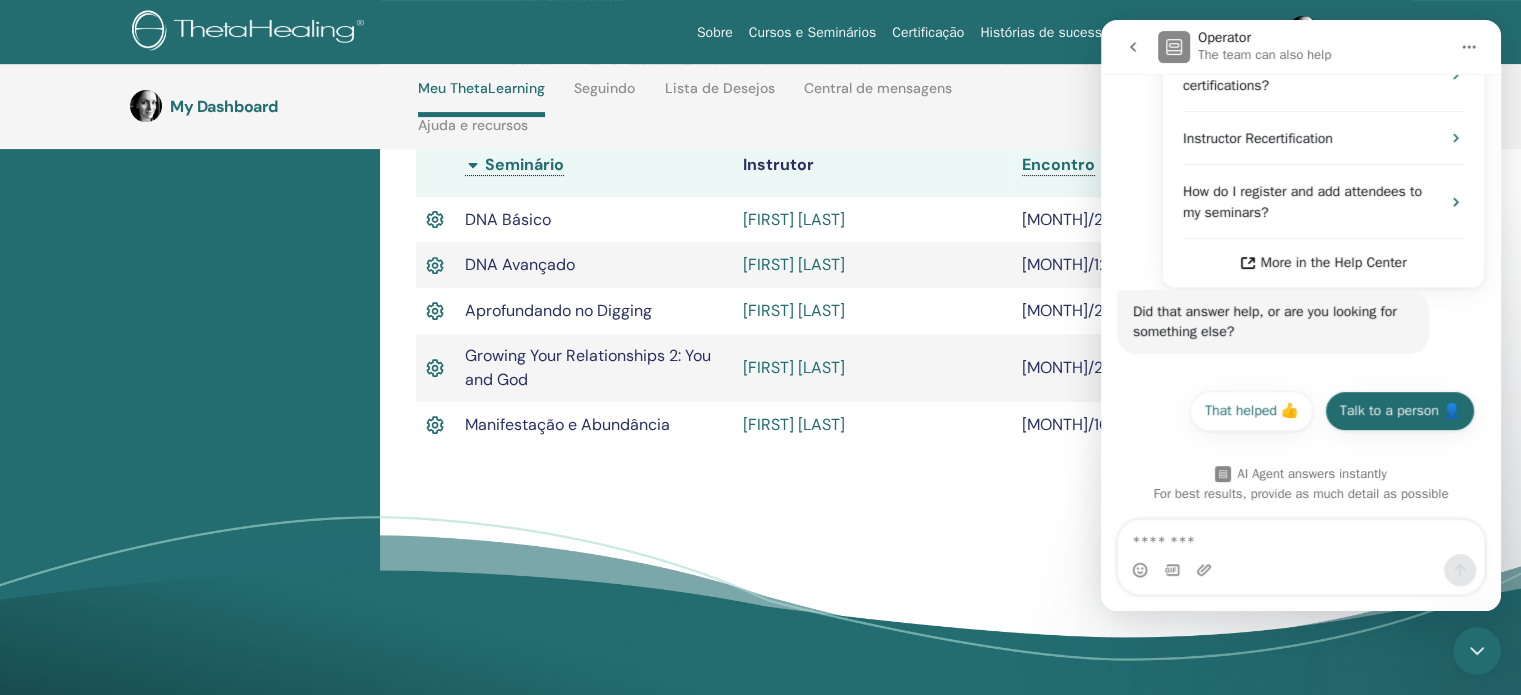 click on "Talk to a person 👤" at bounding box center (1400, 411) 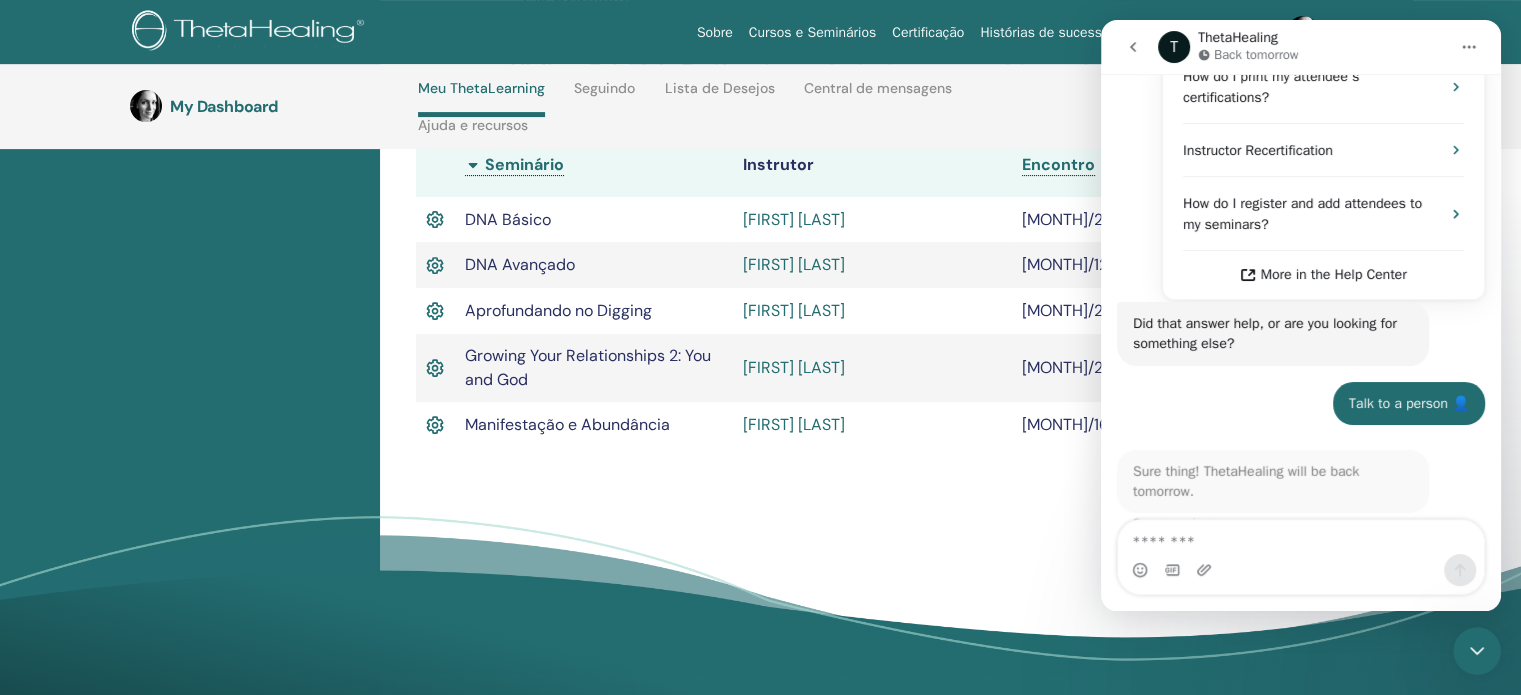 scroll, scrollTop: 500, scrollLeft: 0, axis: vertical 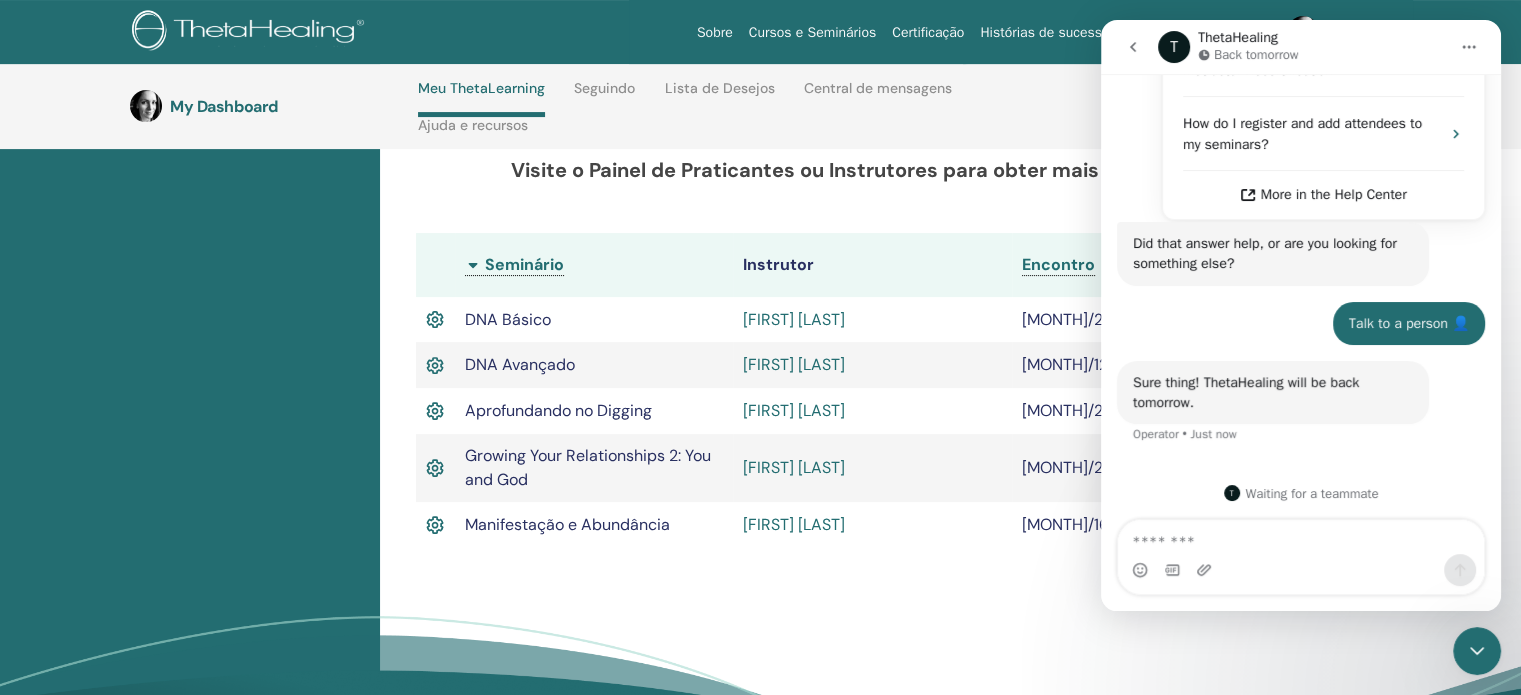 click on "Seminários concluídos
Abaixo você pode encontrar seus seminários concluídos. Se você encontrar seminários faltando, use a caixa de bate-papo e informe-nos para que possamos adicioná-los ao seu perfil. Inclua o seminário, a data e o nome do seu instrutor.
Re-certificação
Os profissionais precisam recertificar sua certificação a cada 5 anos.
Os instrutores precisam recertificar sua certificação a cada 4 anos.
Visite o Painel de Praticantes ou Instrutores para obter mais informações.
Seminário" at bounding box center [896, 208] 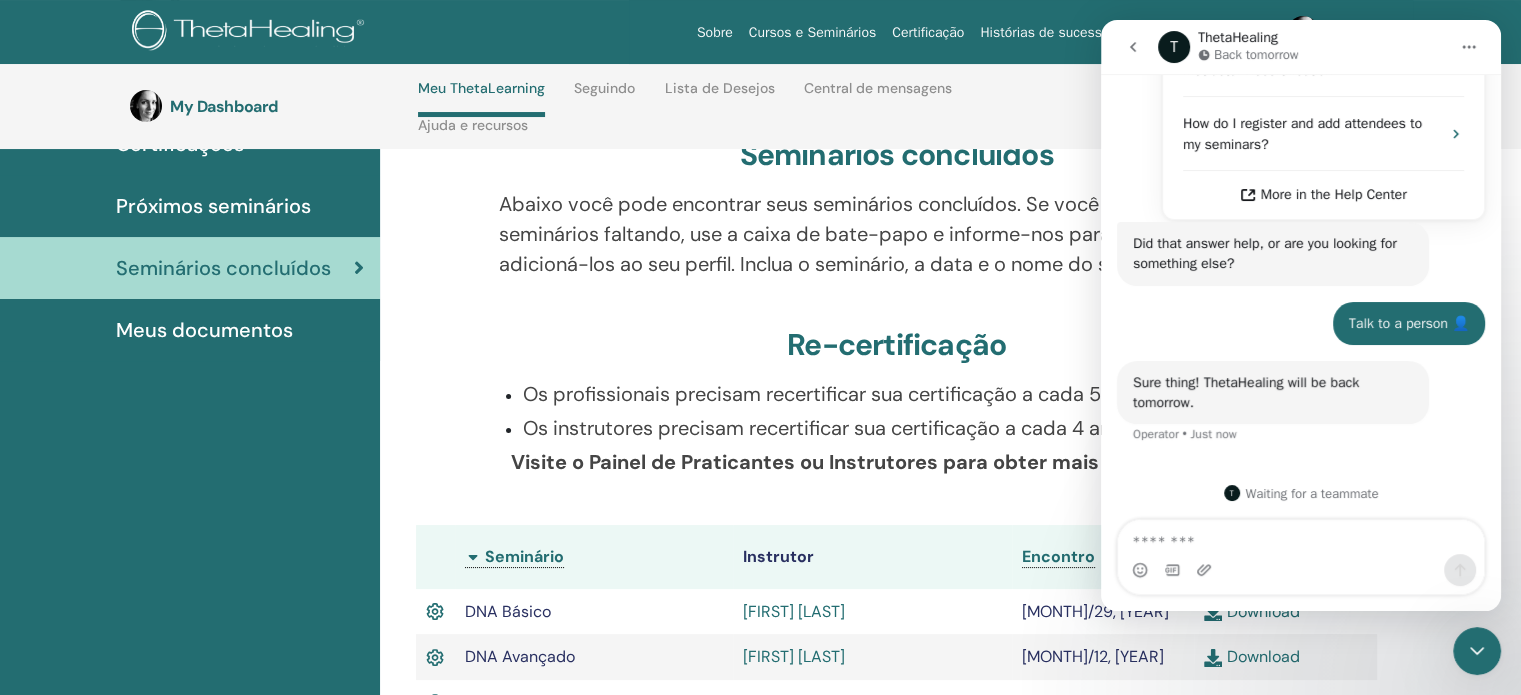 scroll, scrollTop: 0, scrollLeft: 0, axis: both 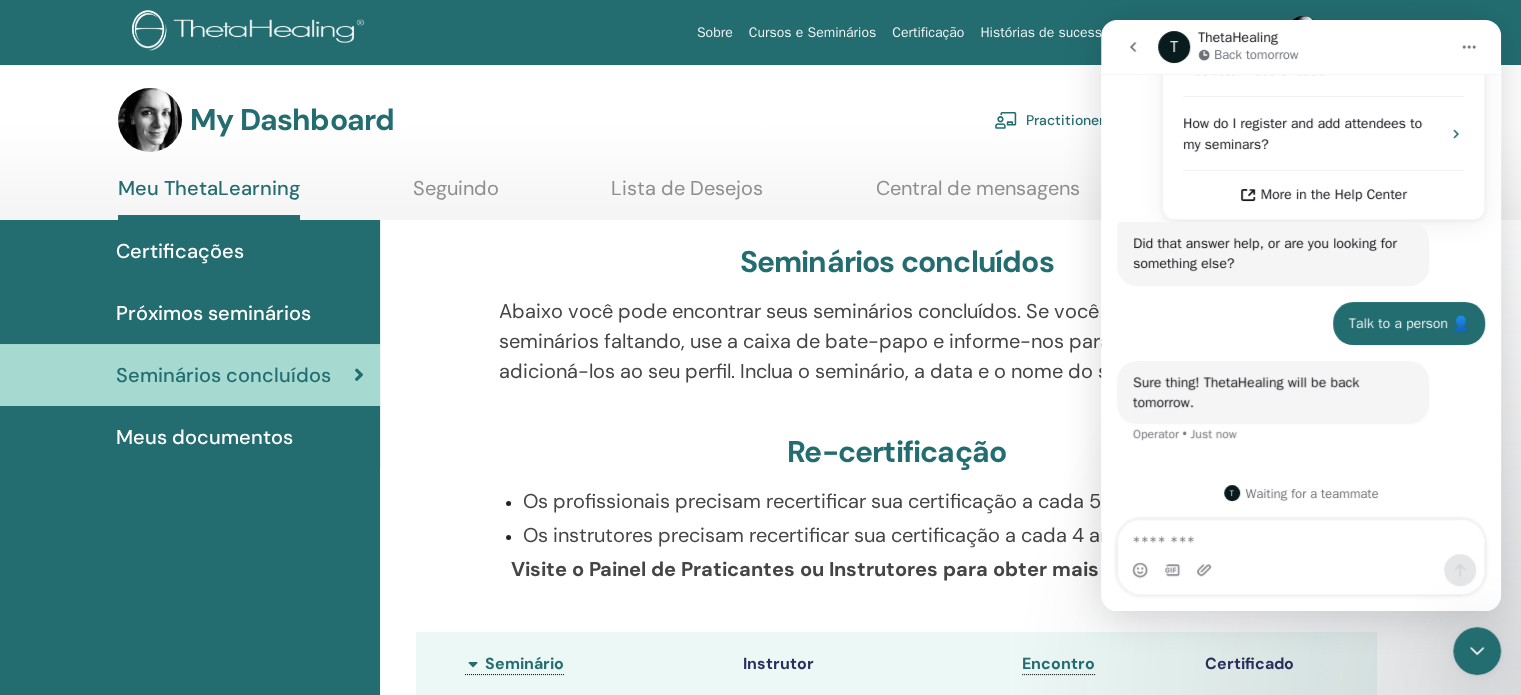 click on "Cursos e Seminários" at bounding box center [813, 32] 